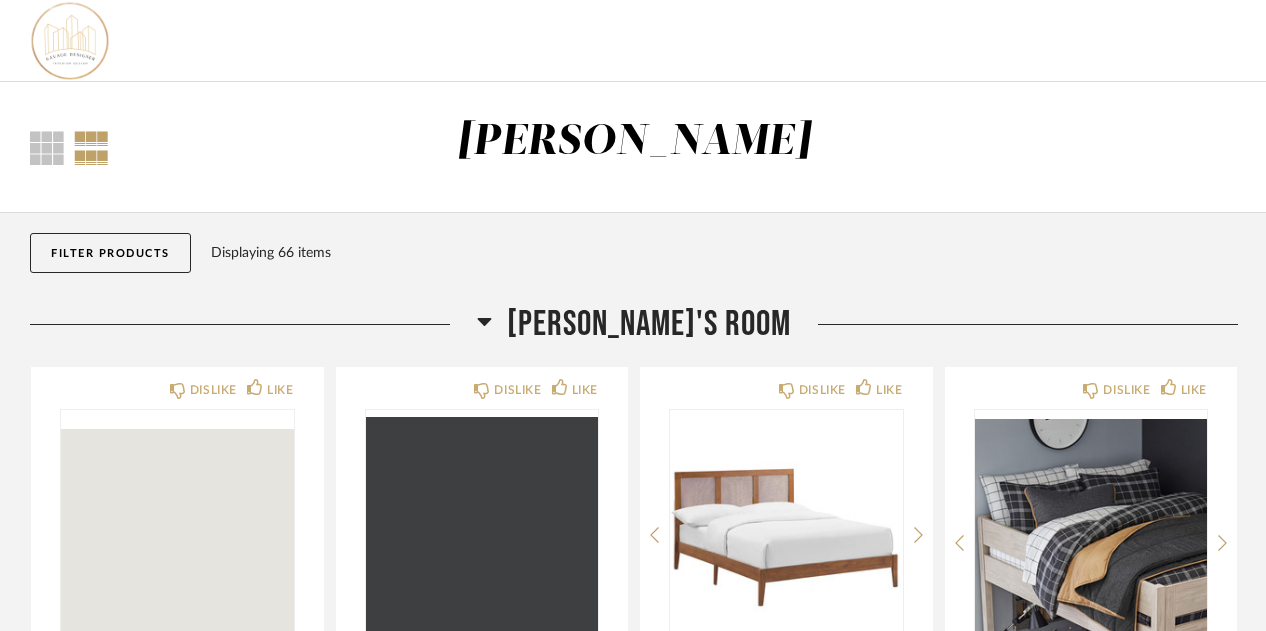 scroll, scrollTop: 2476, scrollLeft: 0, axis: vertical 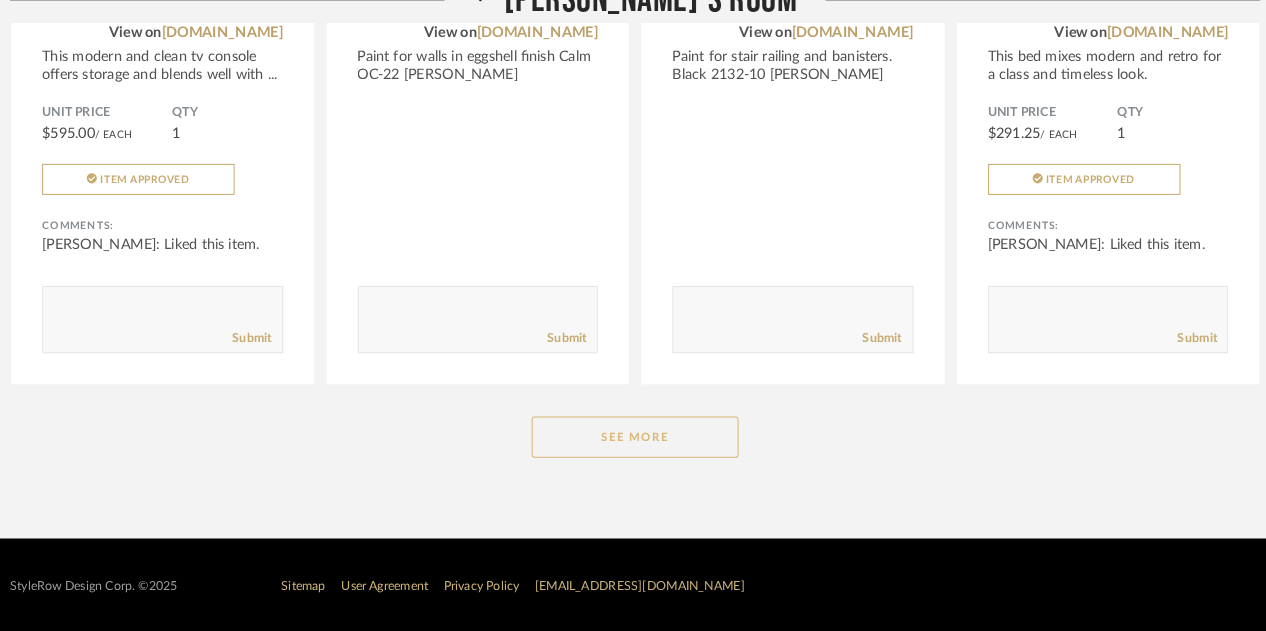 click on "See More" 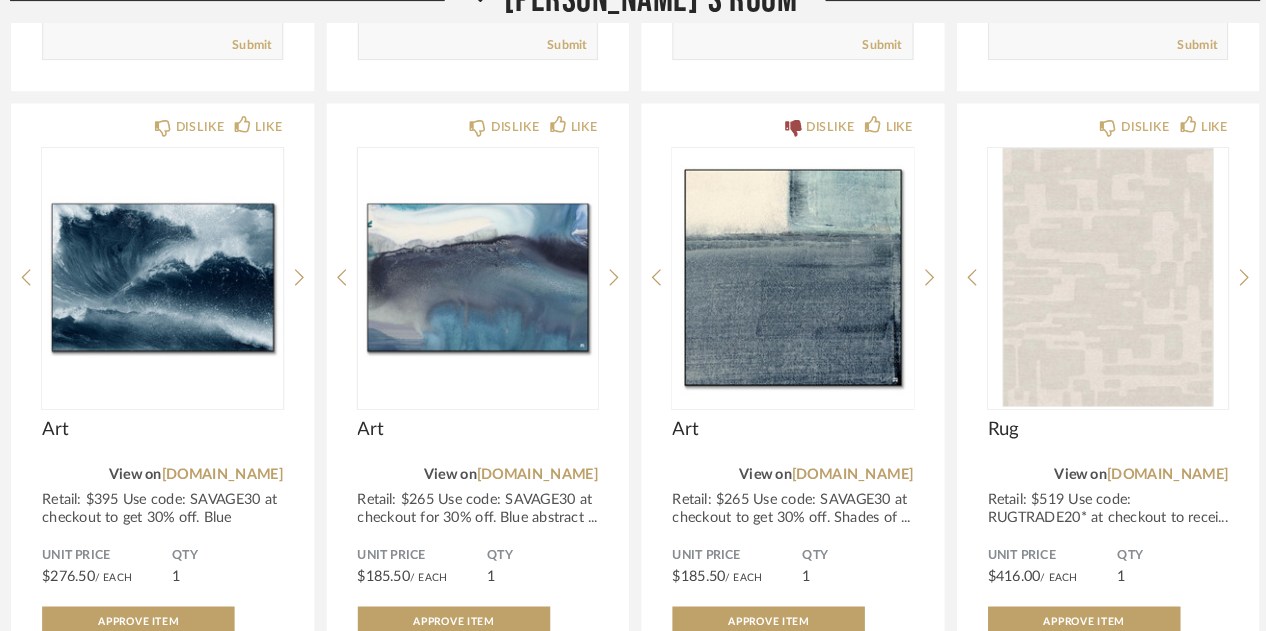 scroll, scrollTop: 6331, scrollLeft: 0, axis: vertical 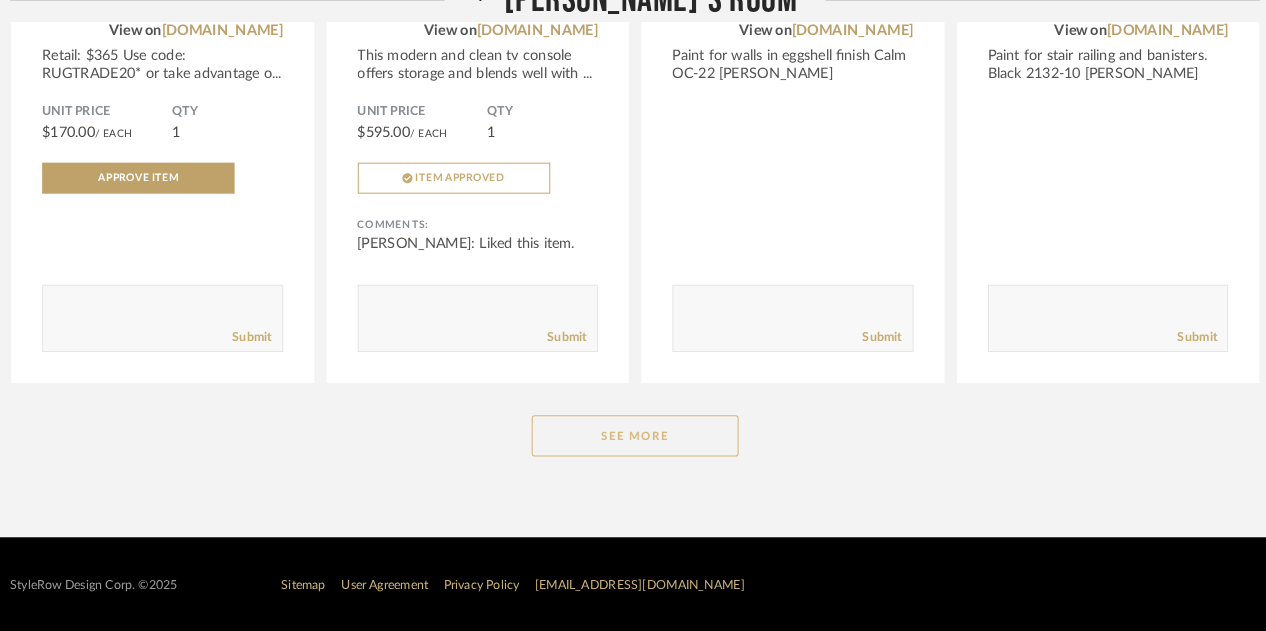 click on "See More" 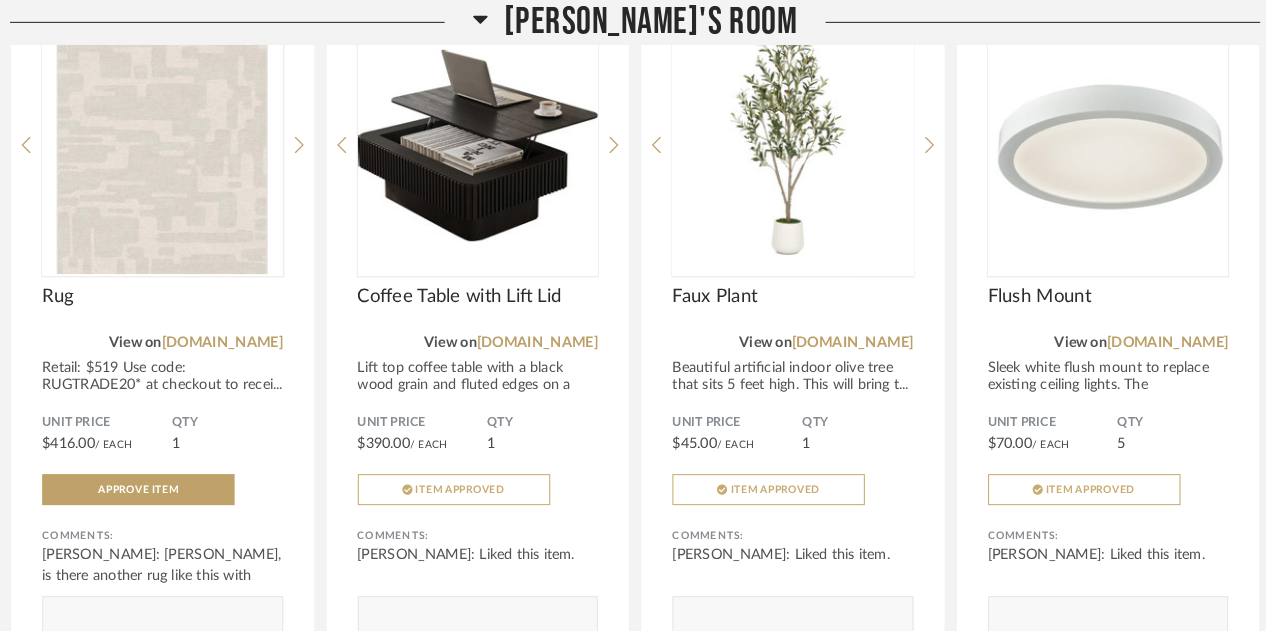 scroll, scrollTop: 4260, scrollLeft: 0, axis: vertical 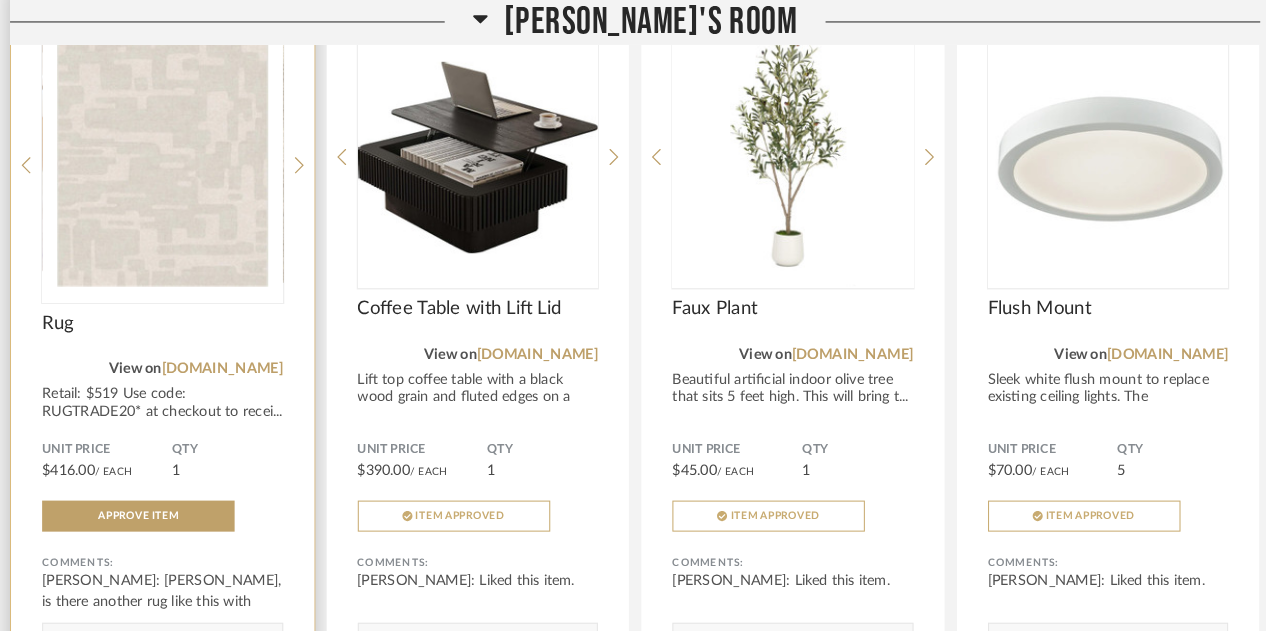 click 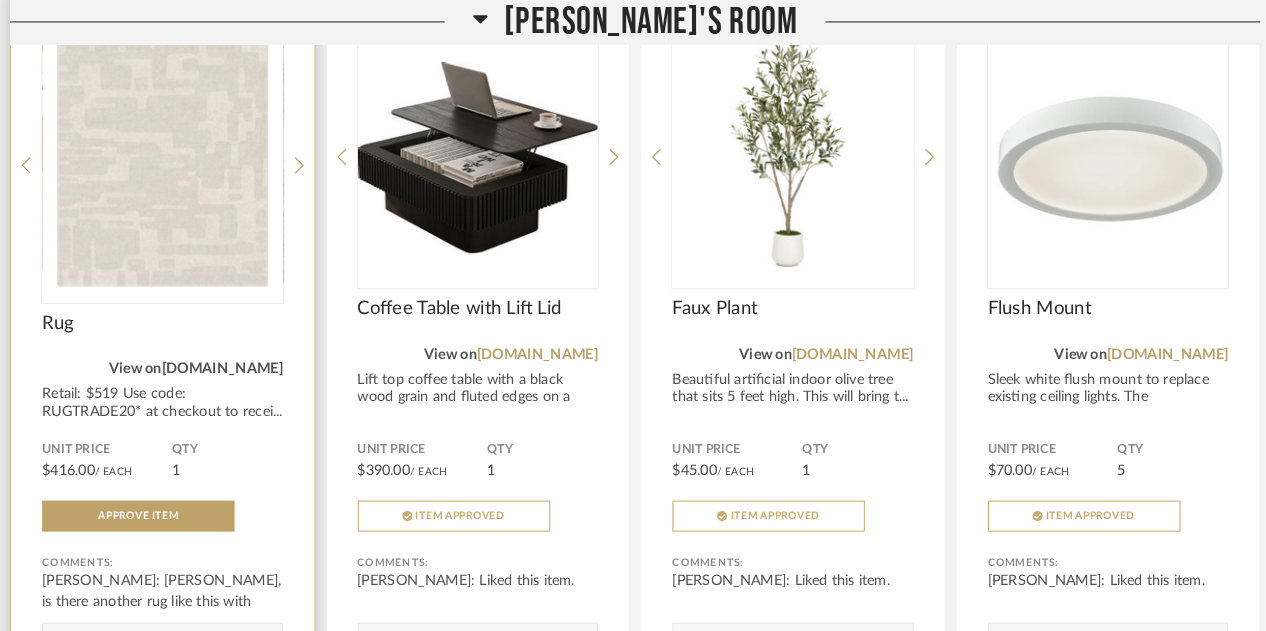 click on "[DOMAIN_NAME]" 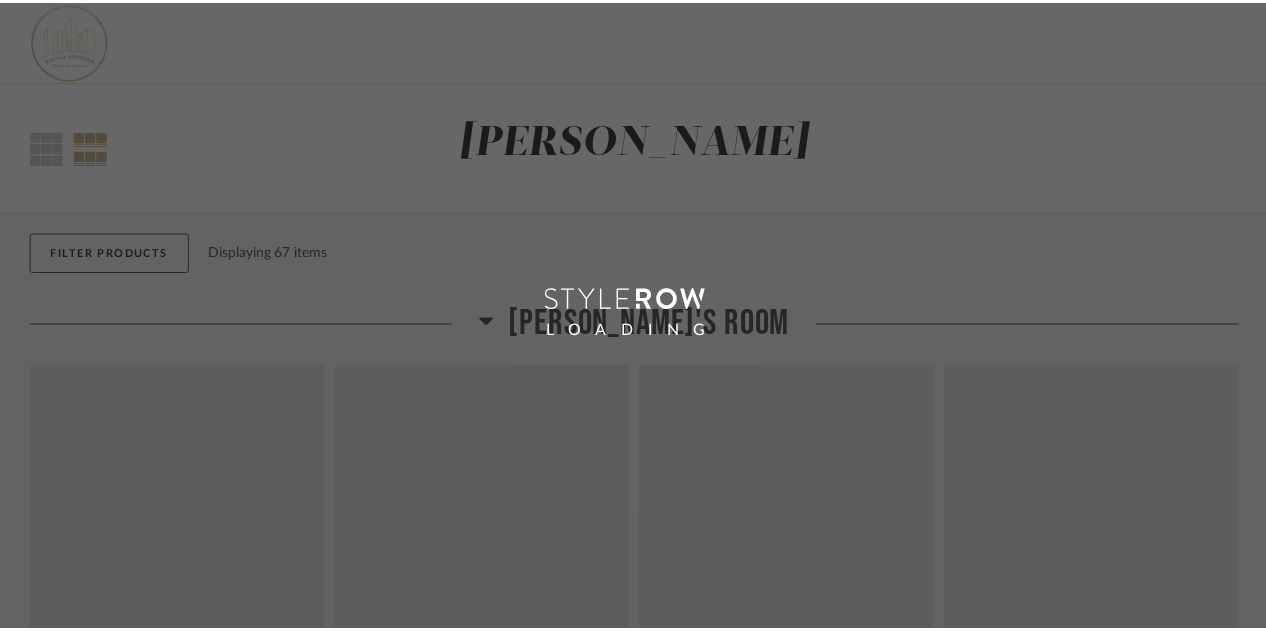 scroll, scrollTop: 0, scrollLeft: 0, axis: both 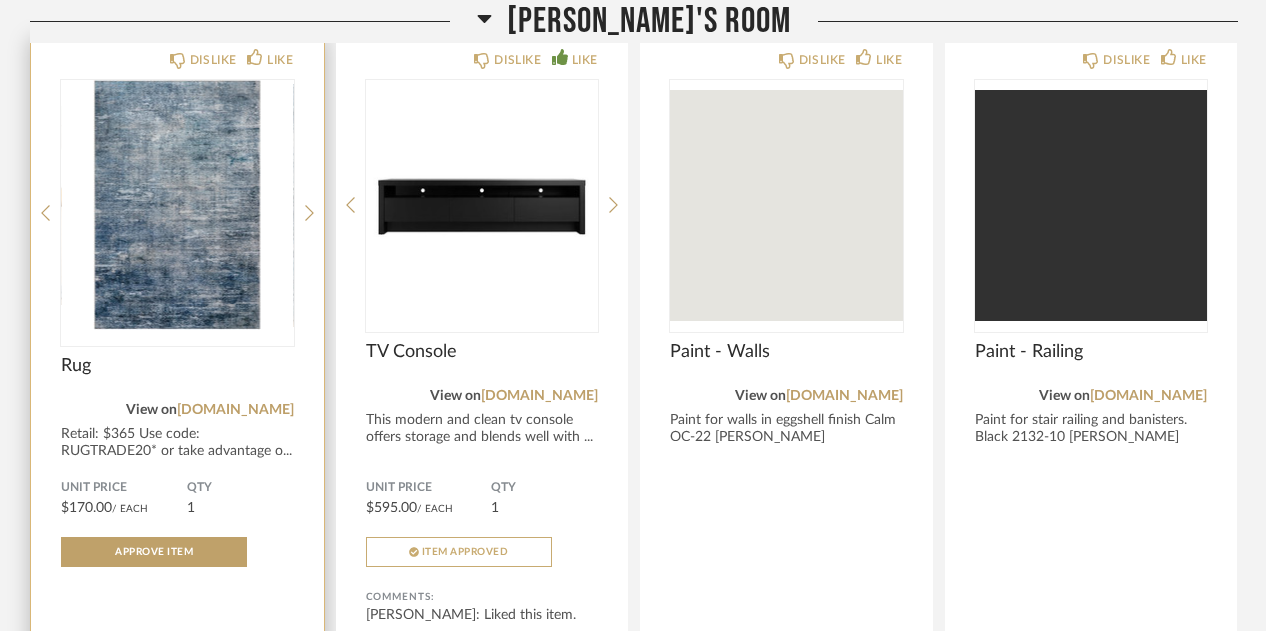 click at bounding box center [177, 205] 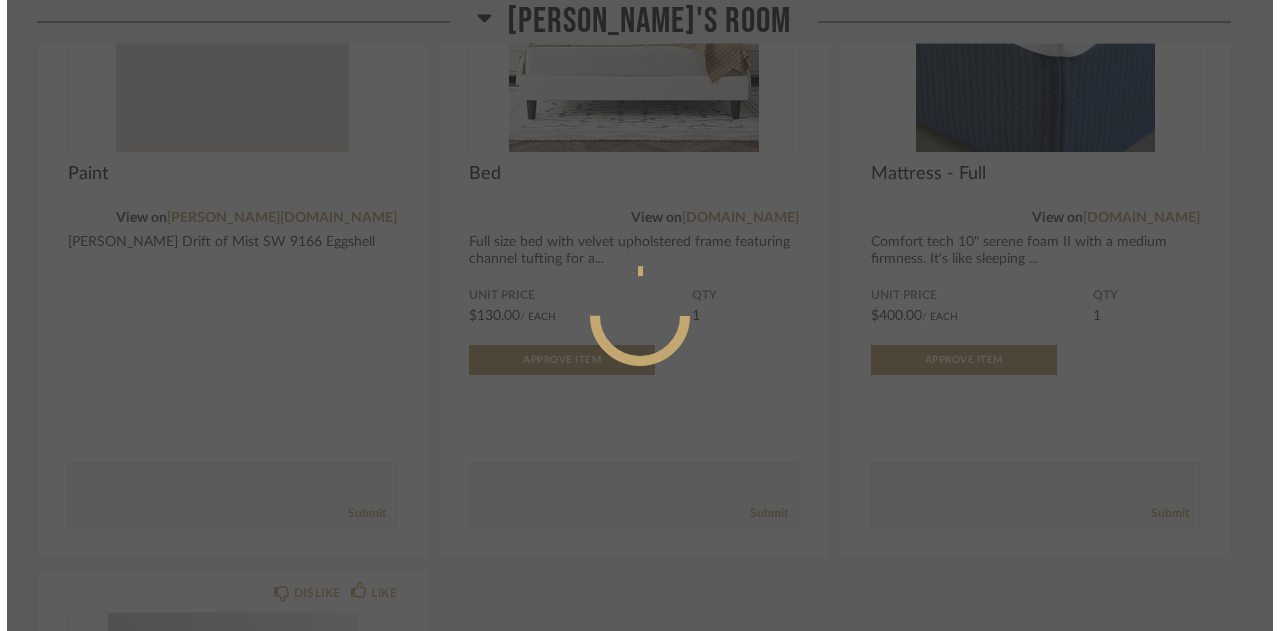 scroll, scrollTop: 0, scrollLeft: 0, axis: both 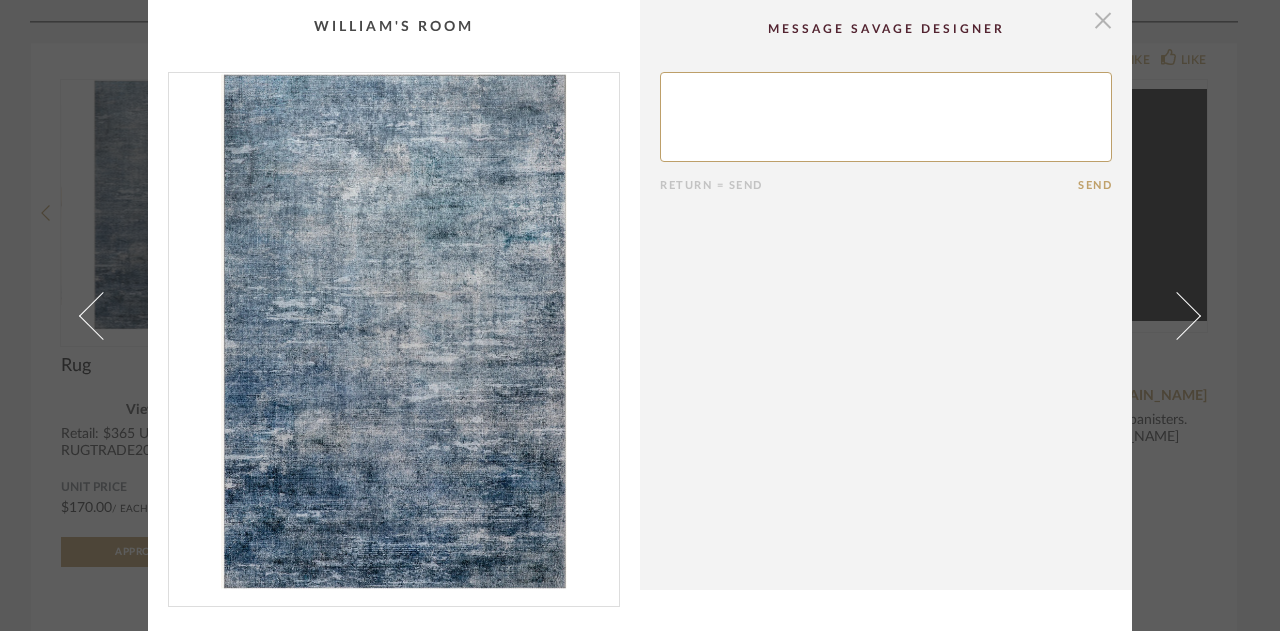 click at bounding box center (1103, 20) 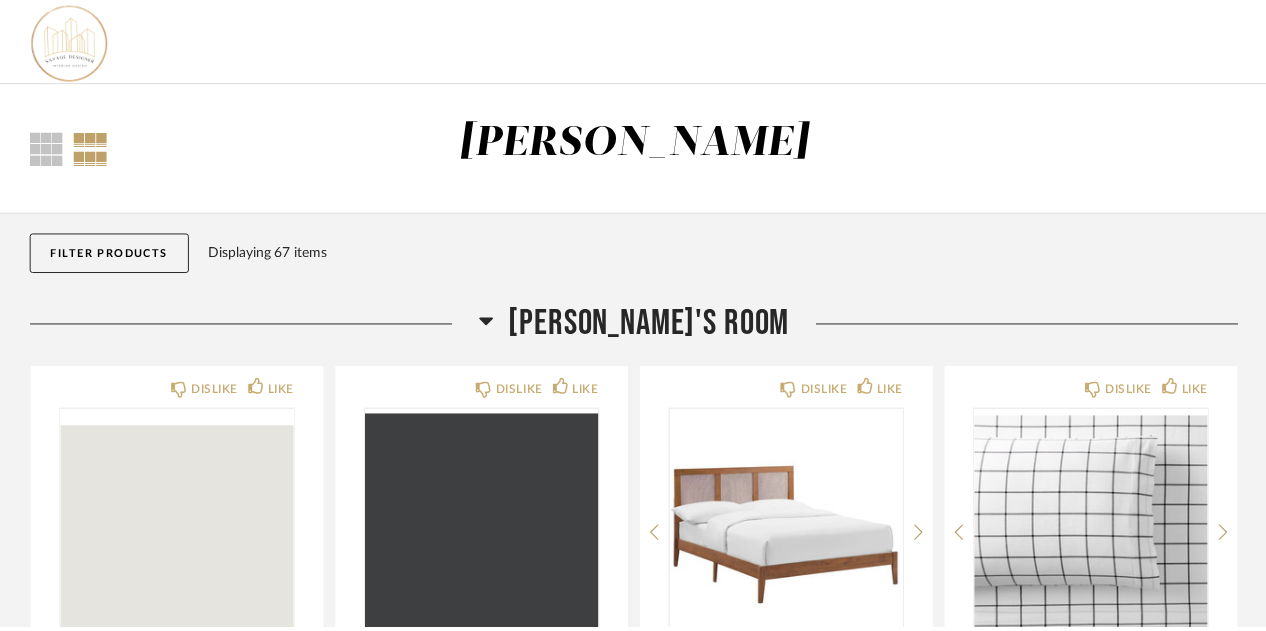 scroll, scrollTop: 2074, scrollLeft: 0, axis: vertical 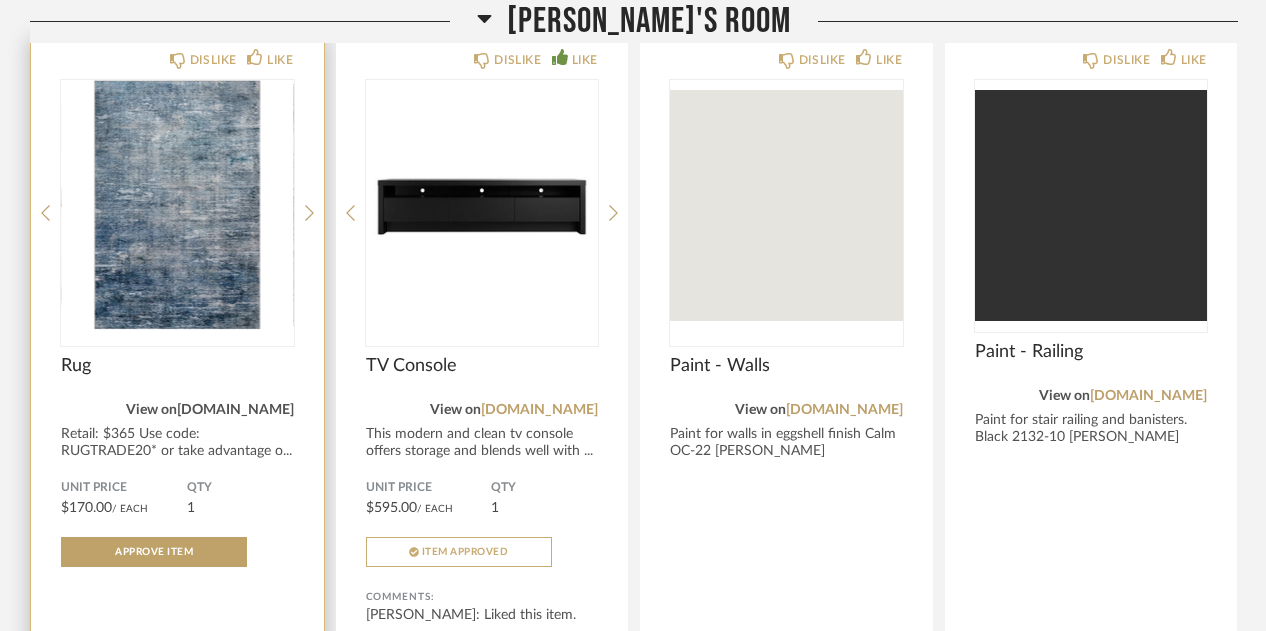 click on "rugsusa.com" 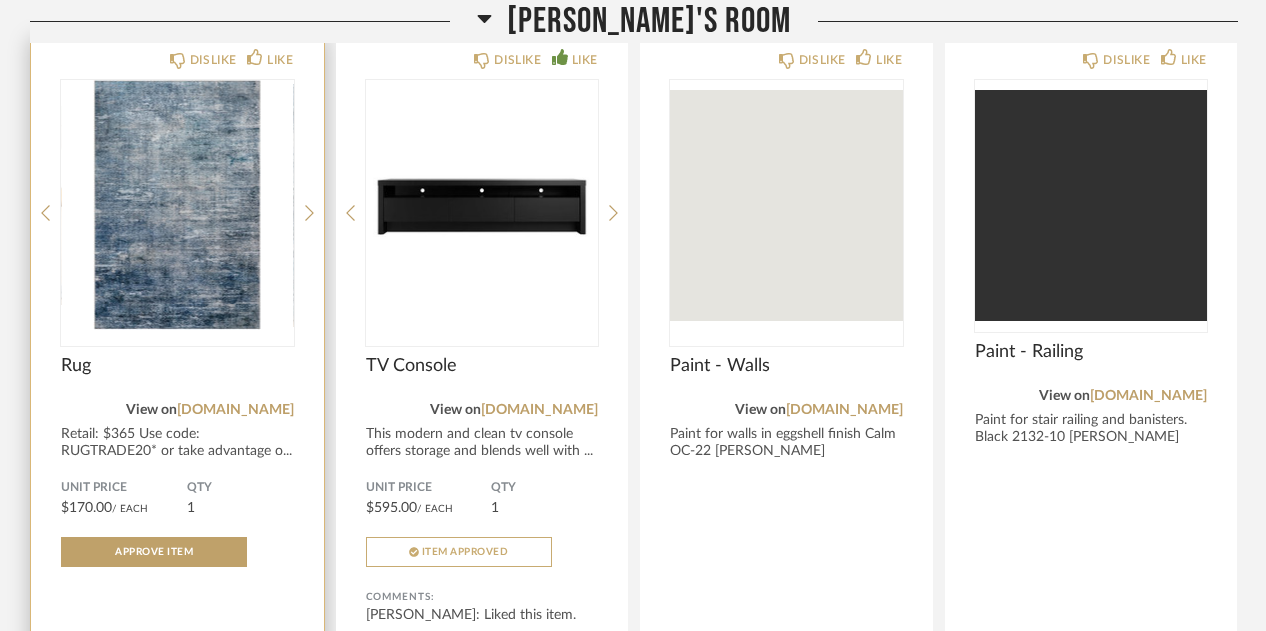 click on "Retail: $365
Use code: RUGTRADE20* or take advantage o..." 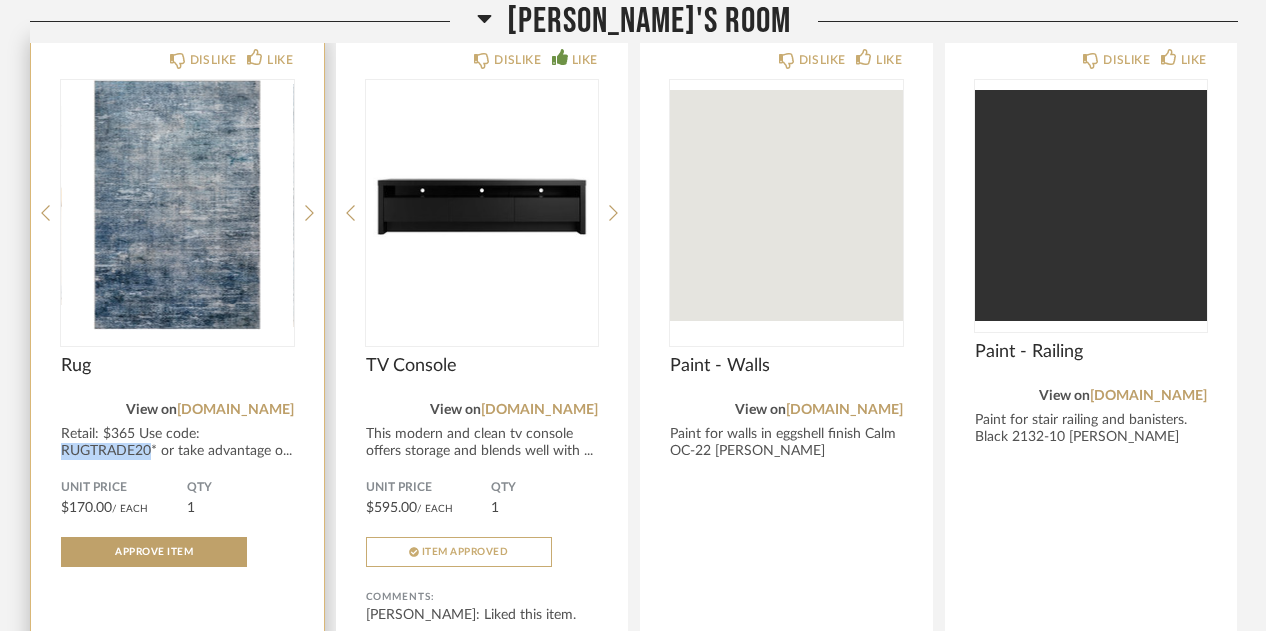 click on "Retail: $365
Use code: RUGTRADE20* or take advantage o..." 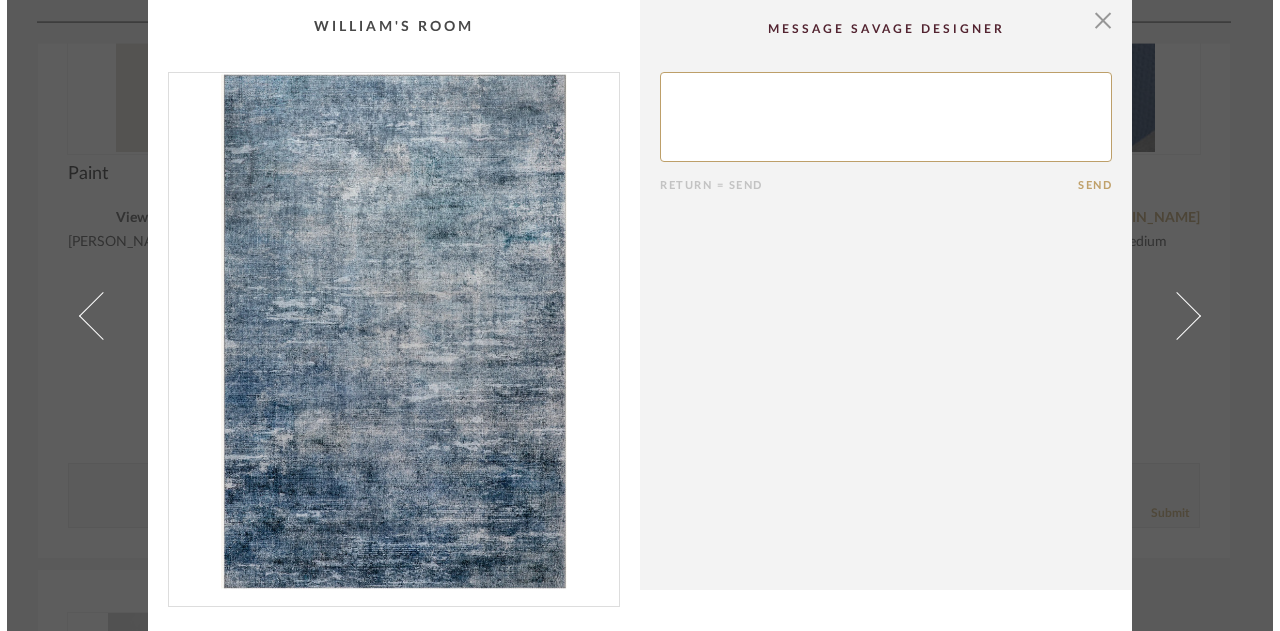 scroll, scrollTop: 0, scrollLeft: 0, axis: both 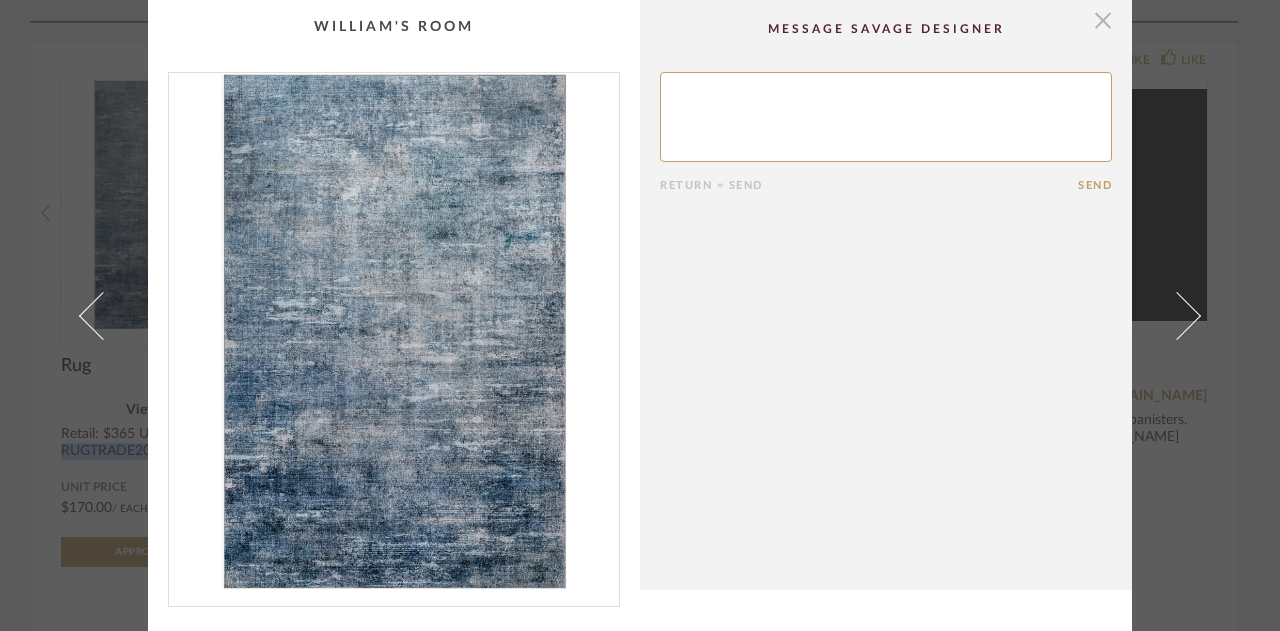 click at bounding box center [1103, 20] 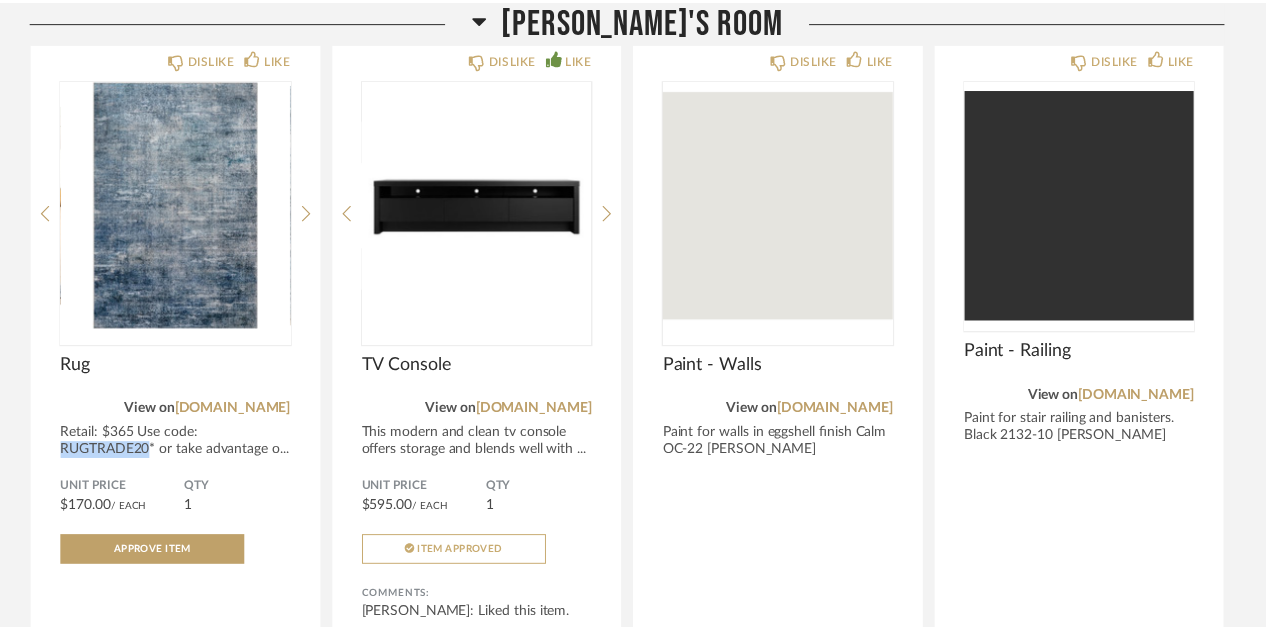 scroll, scrollTop: 2074, scrollLeft: 0, axis: vertical 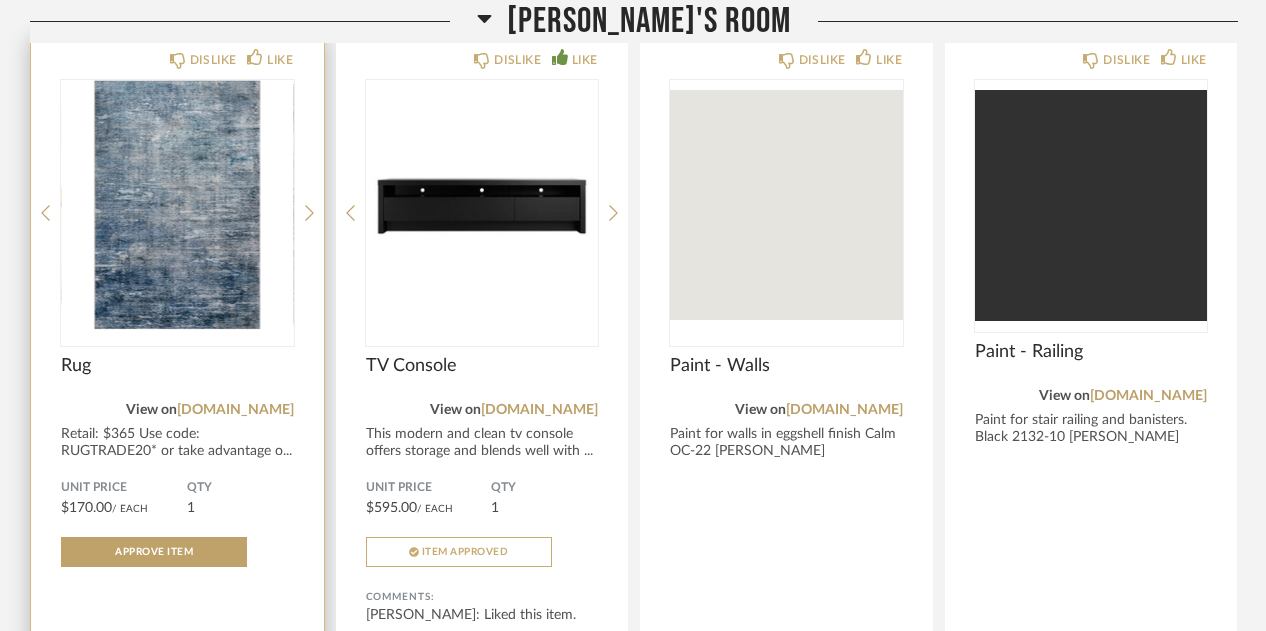 click on "Retail: $365
Use code: RUGTRADE20* or take advantage o..." 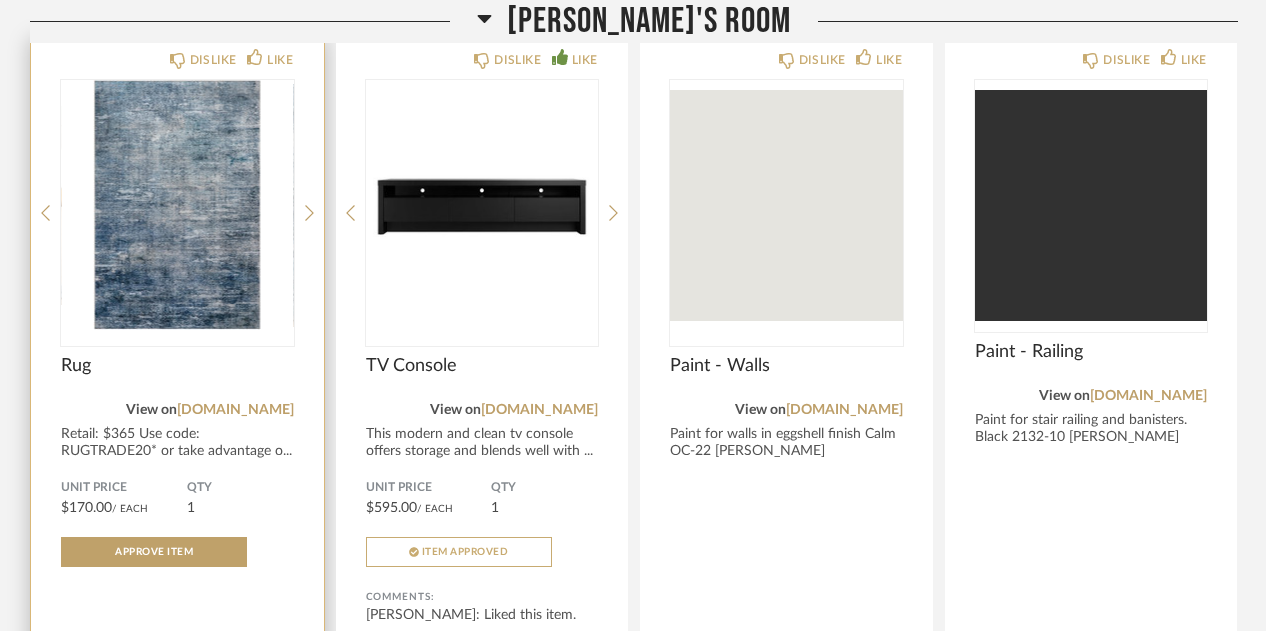 click on "View on  rugsusa.com" 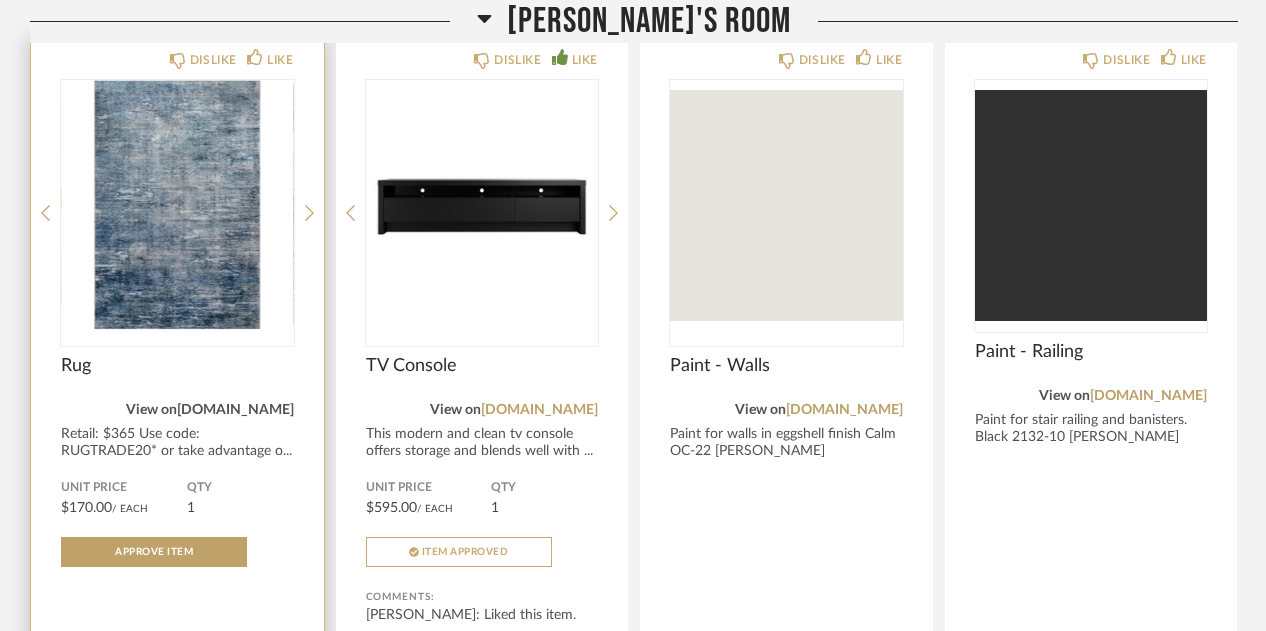 click on "rugsusa.com" 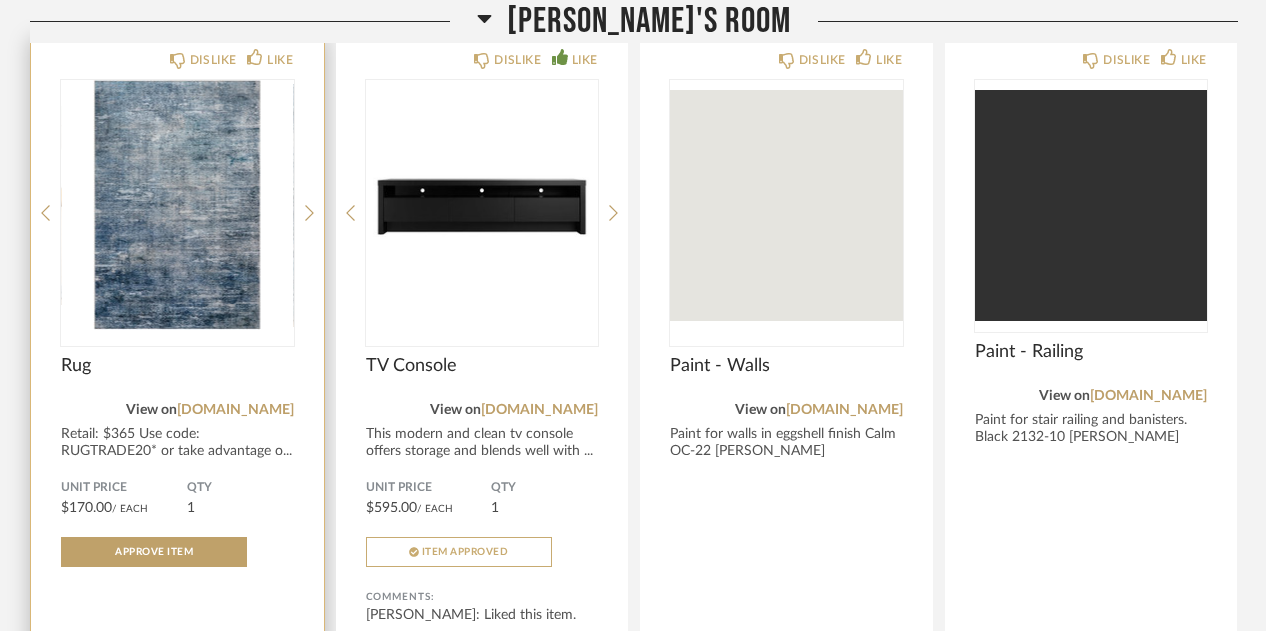 click on "Retail: $365
Use code: RUGTRADE20* or take advantage o..." 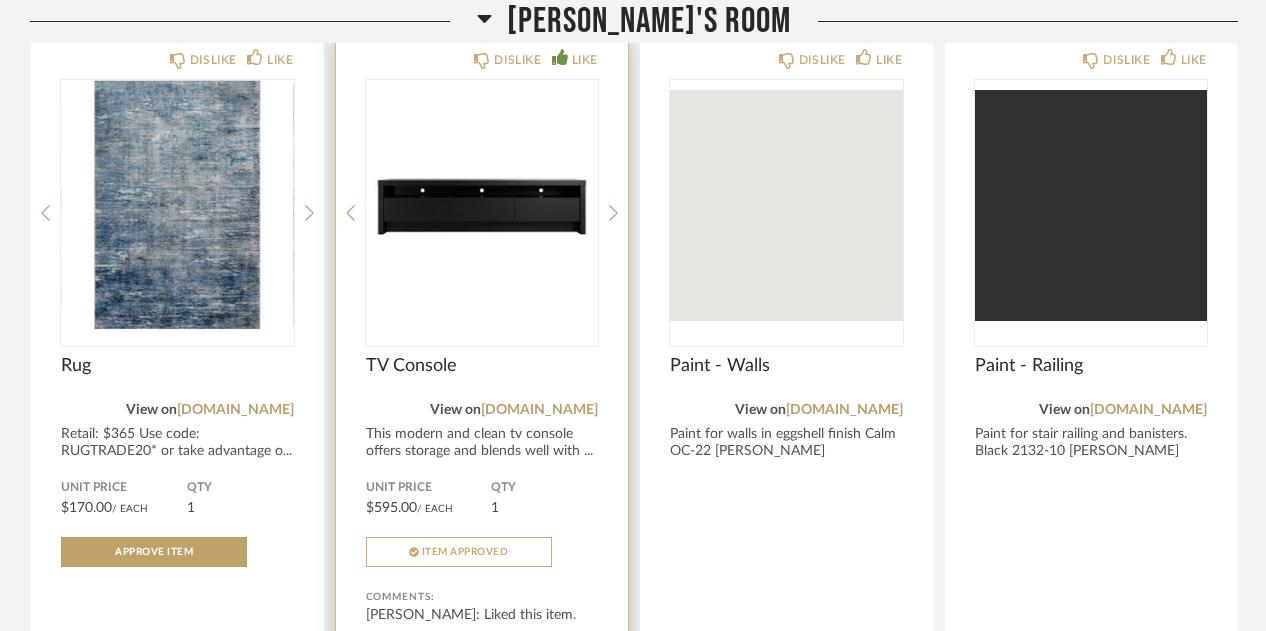 click at bounding box center (482, 205) 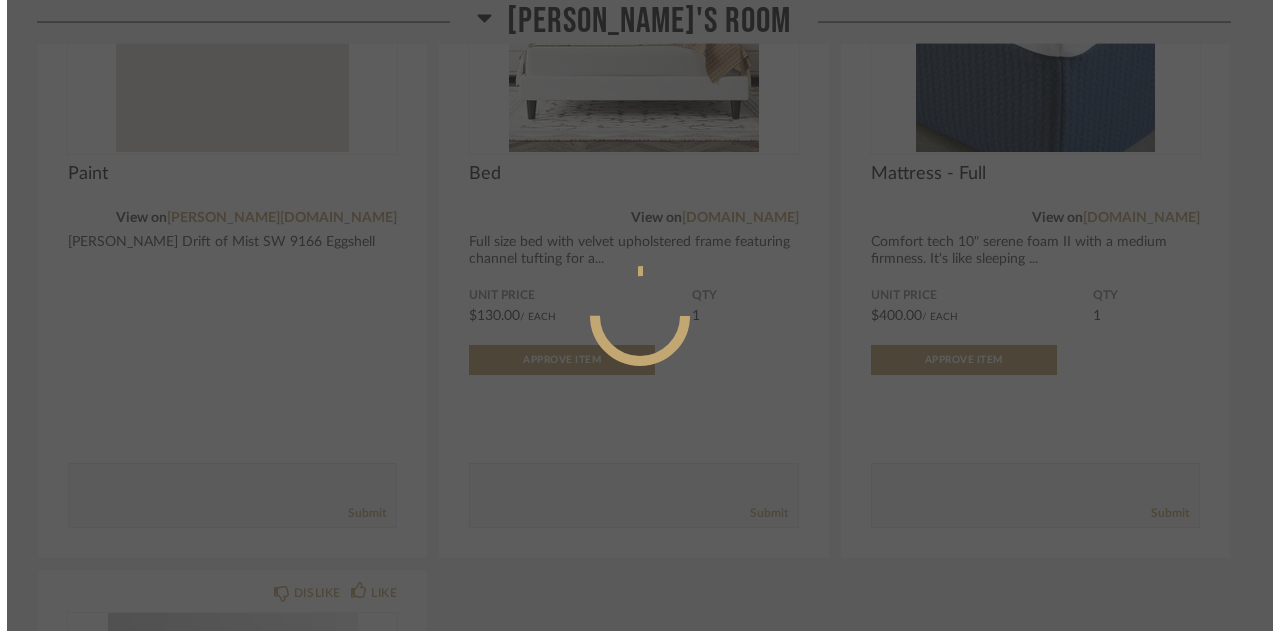 scroll, scrollTop: 0, scrollLeft: 0, axis: both 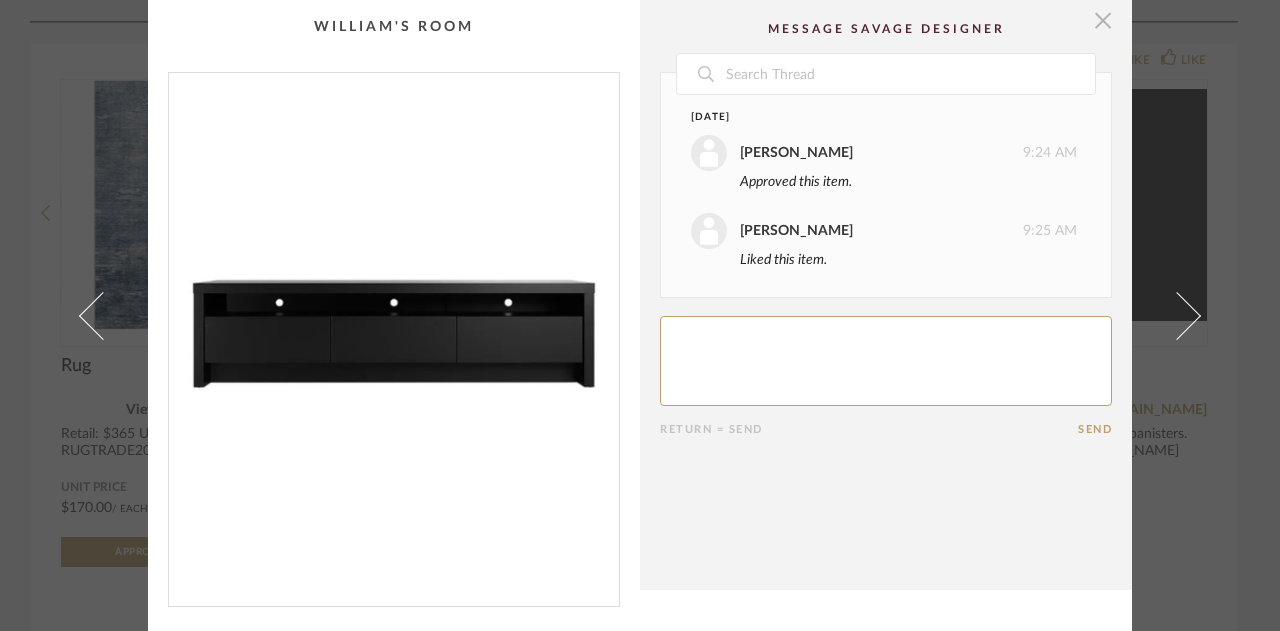 click at bounding box center [1103, 20] 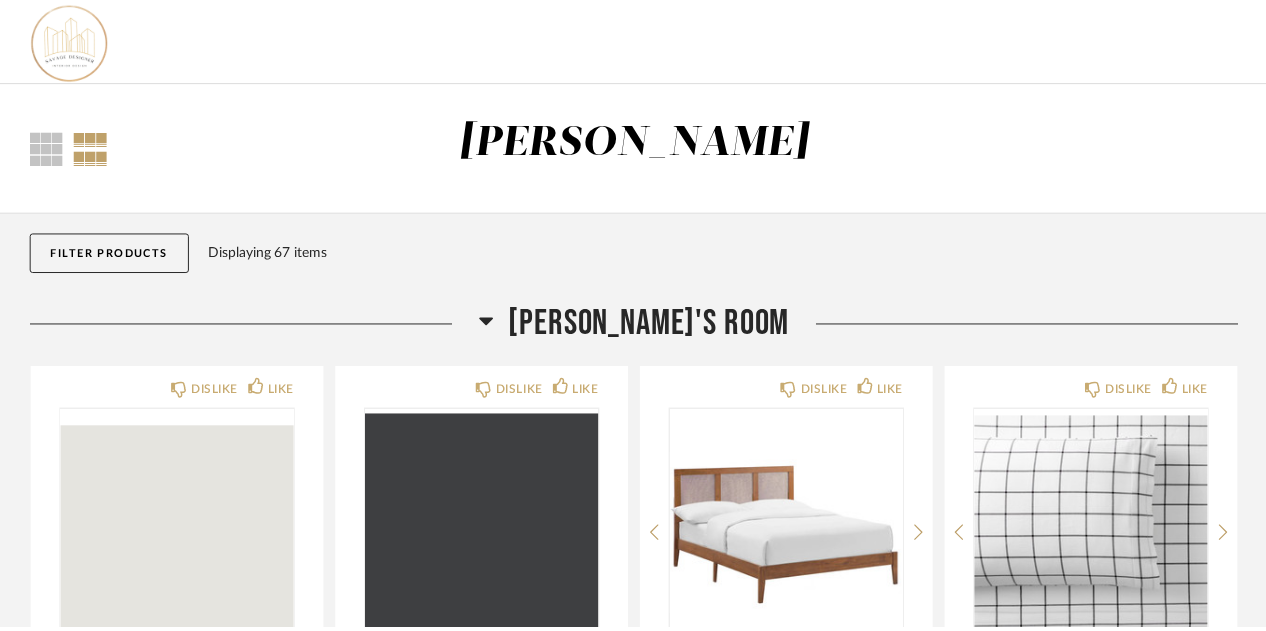 scroll, scrollTop: 2074, scrollLeft: 0, axis: vertical 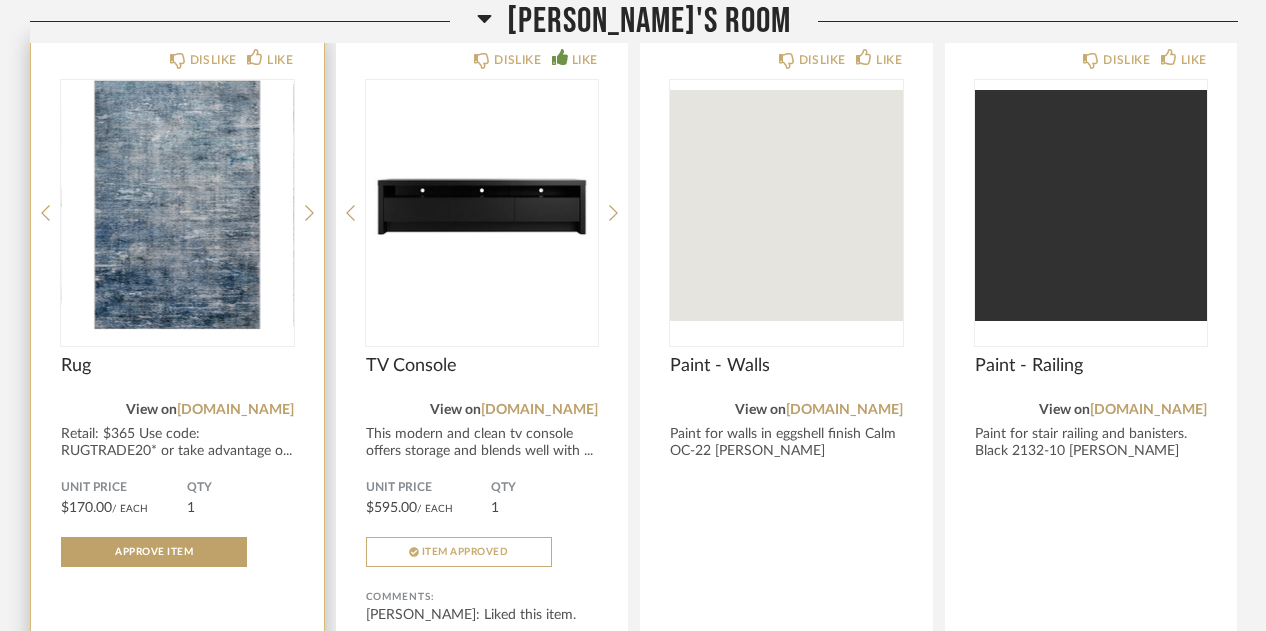 click at bounding box center (177, 205) 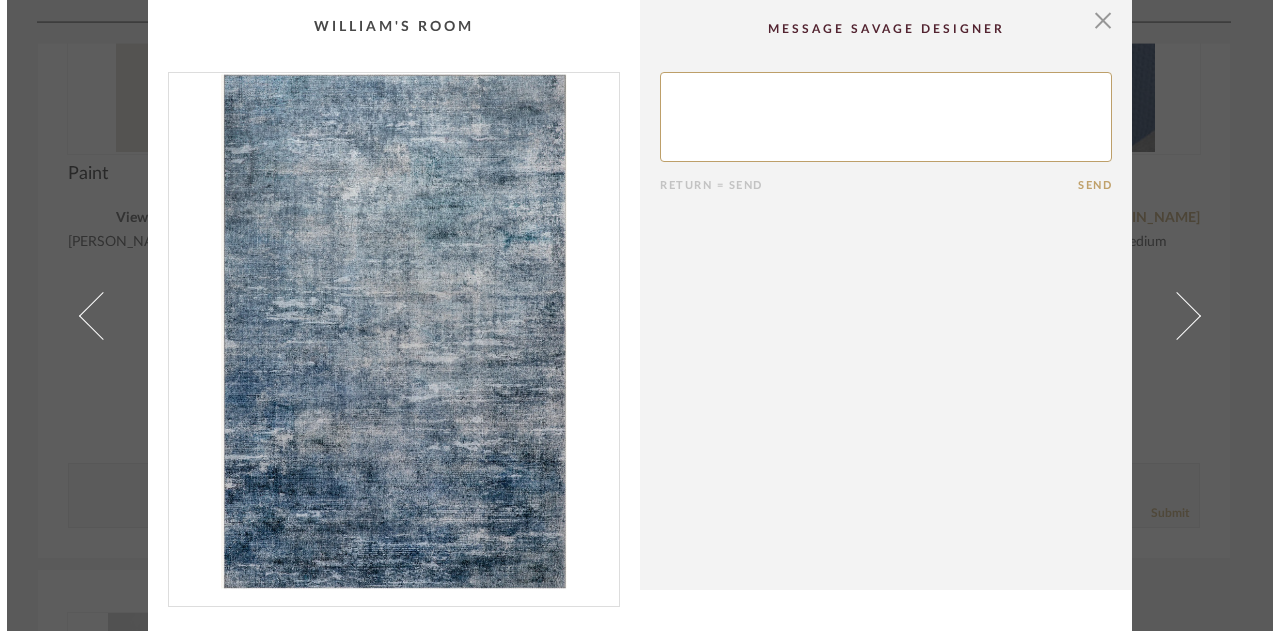 scroll, scrollTop: 0, scrollLeft: 0, axis: both 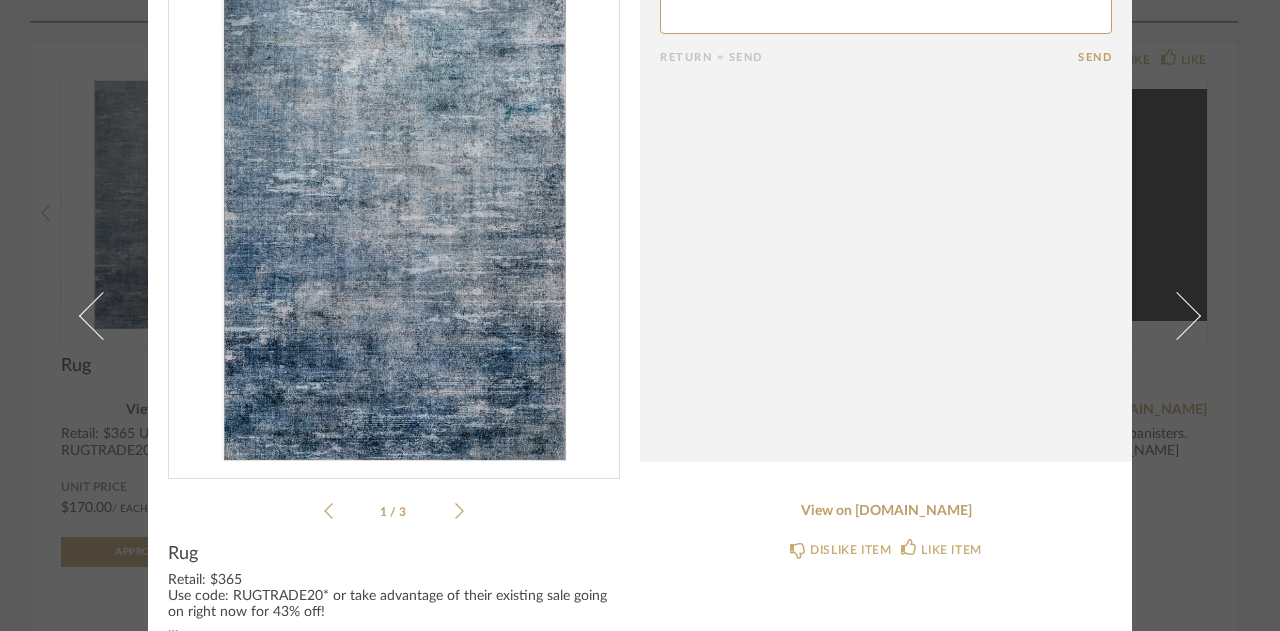 click 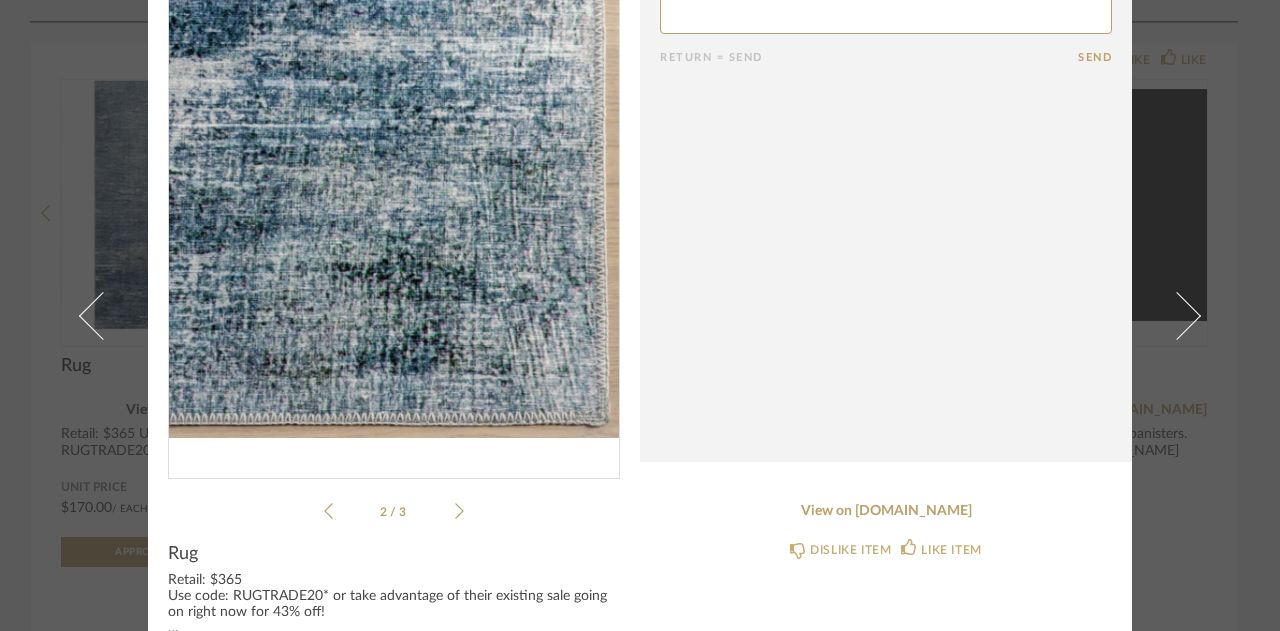 click 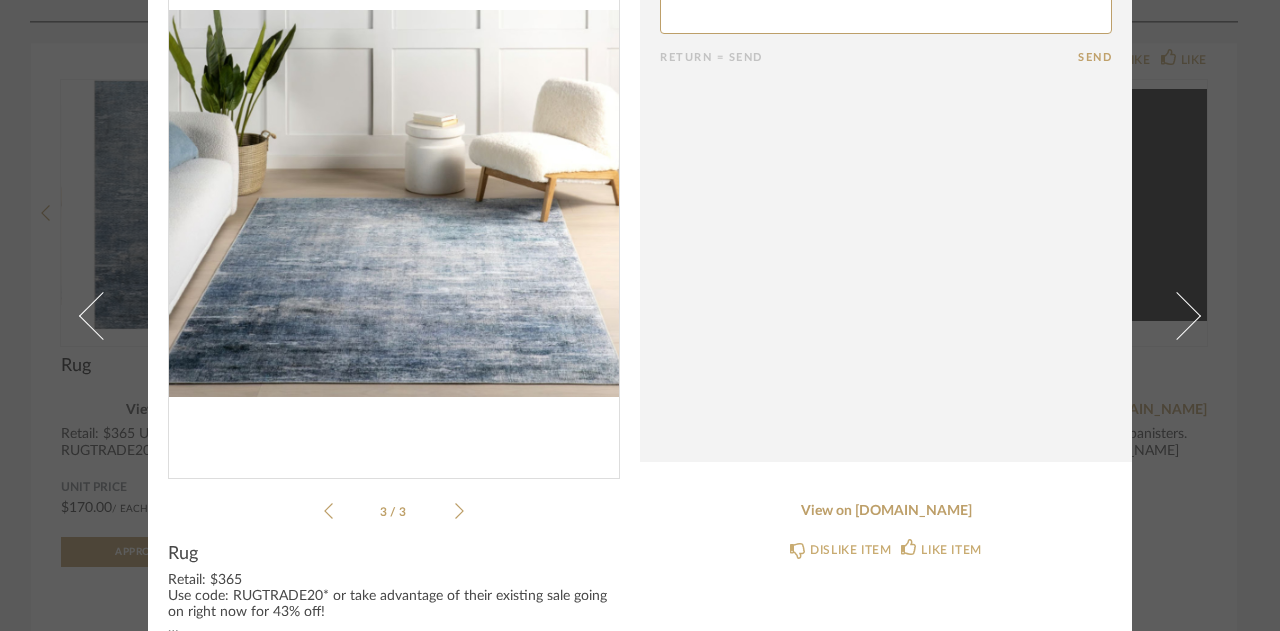 click 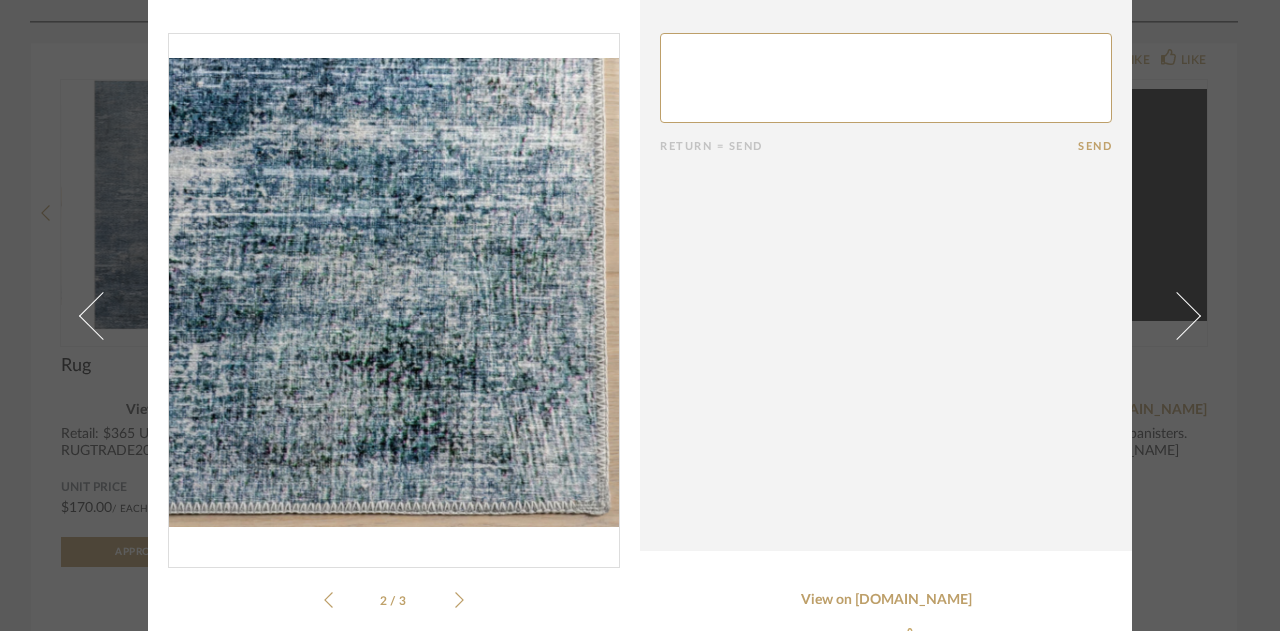 scroll, scrollTop: 40, scrollLeft: 0, axis: vertical 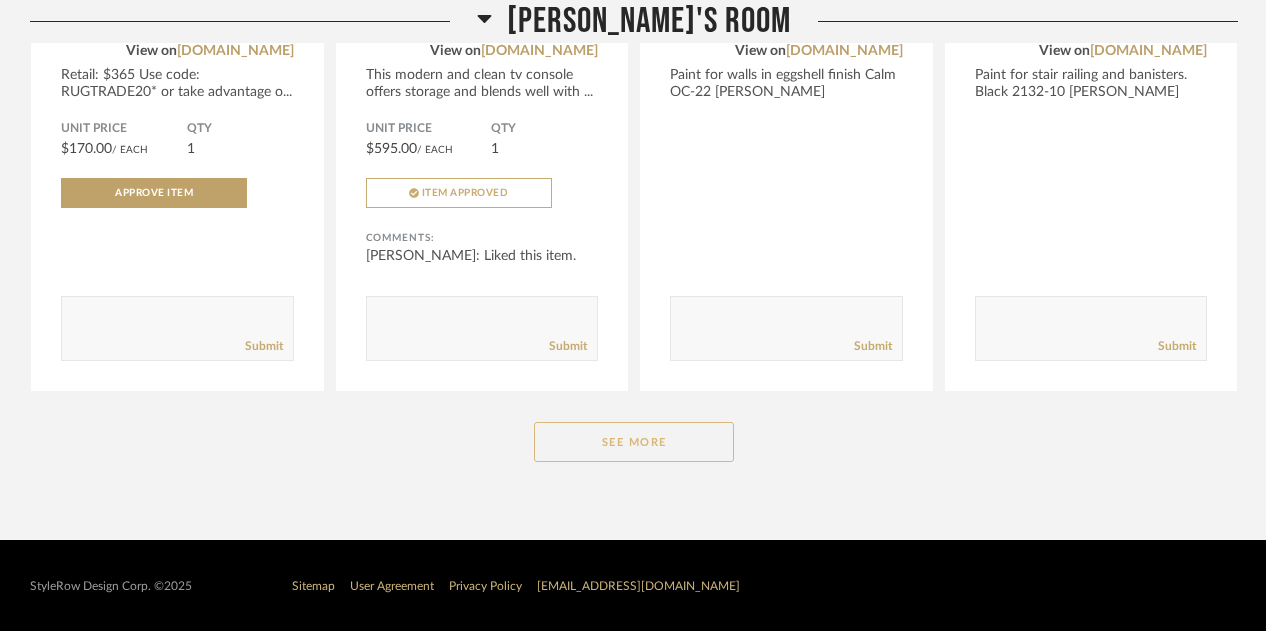 click on "See More" 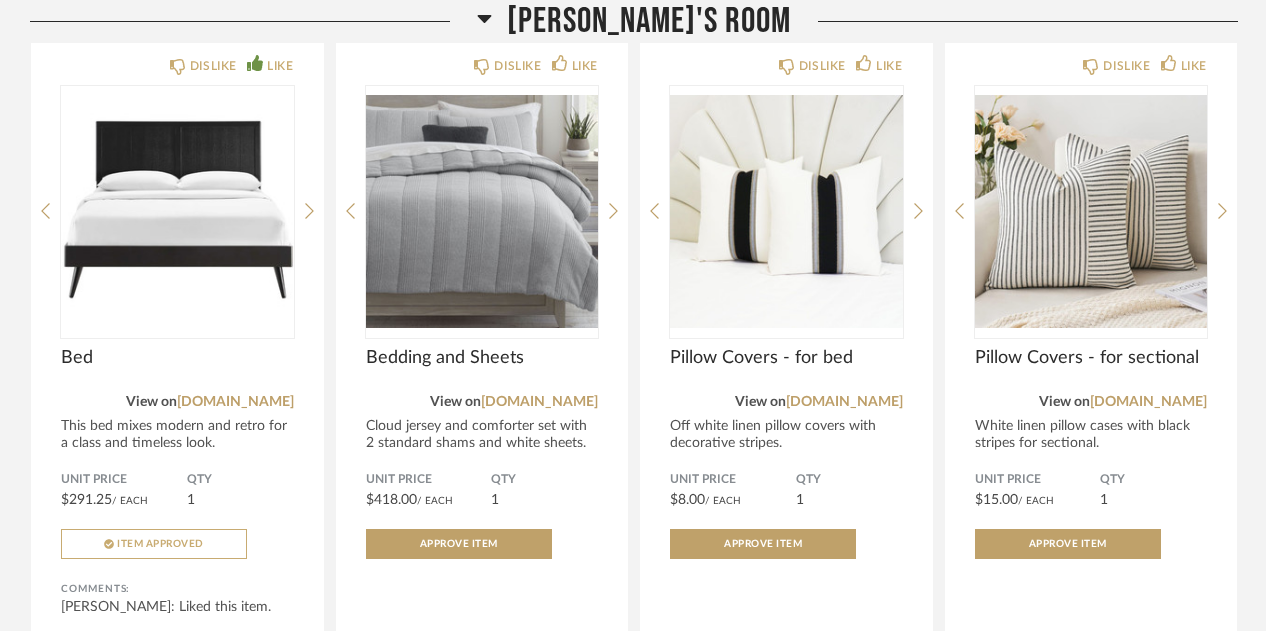 scroll, scrollTop: 2774, scrollLeft: 0, axis: vertical 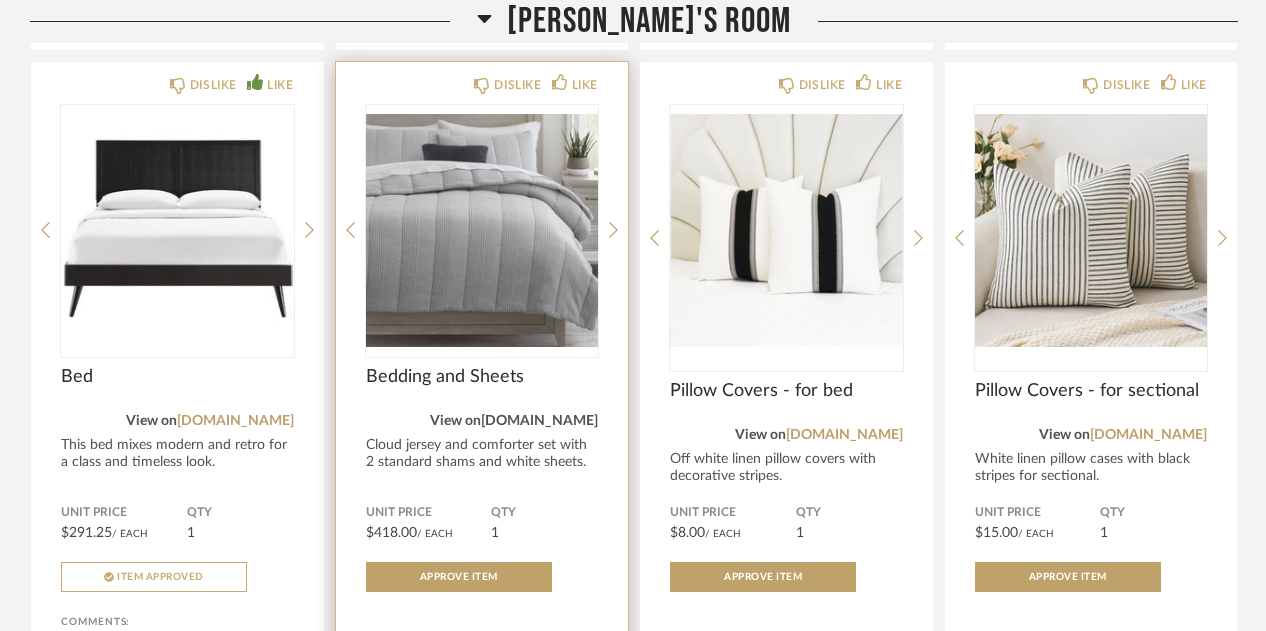 click on "[DOMAIN_NAME]" 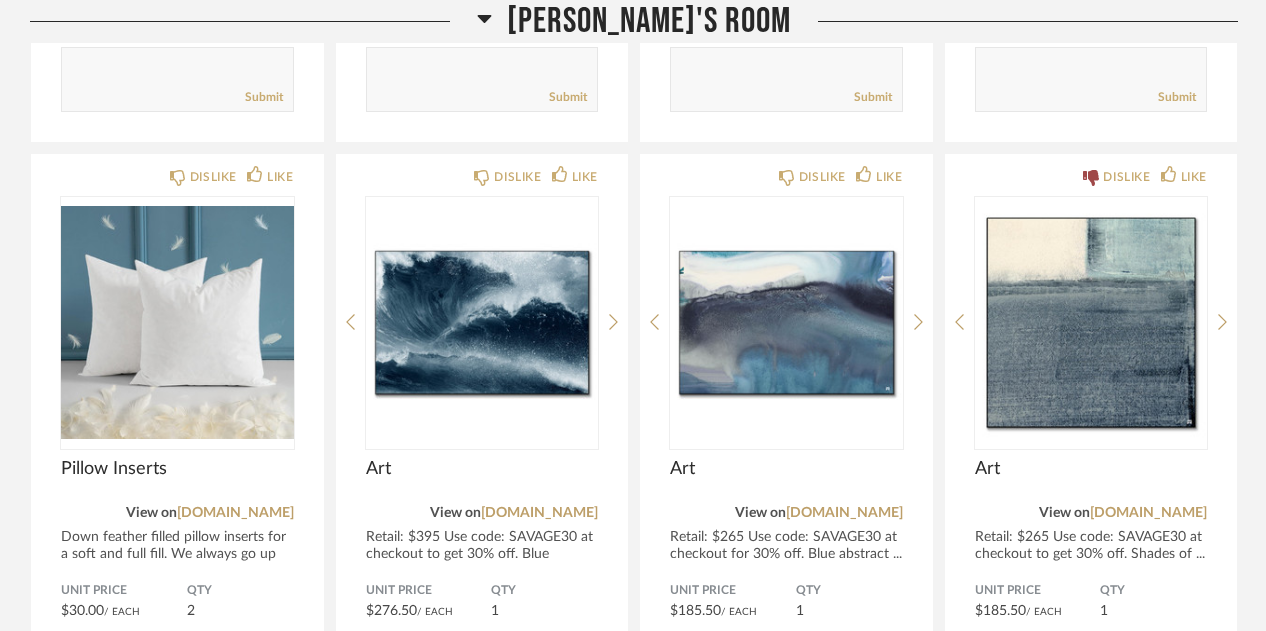 scroll, scrollTop: 3413, scrollLeft: 0, axis: vertical 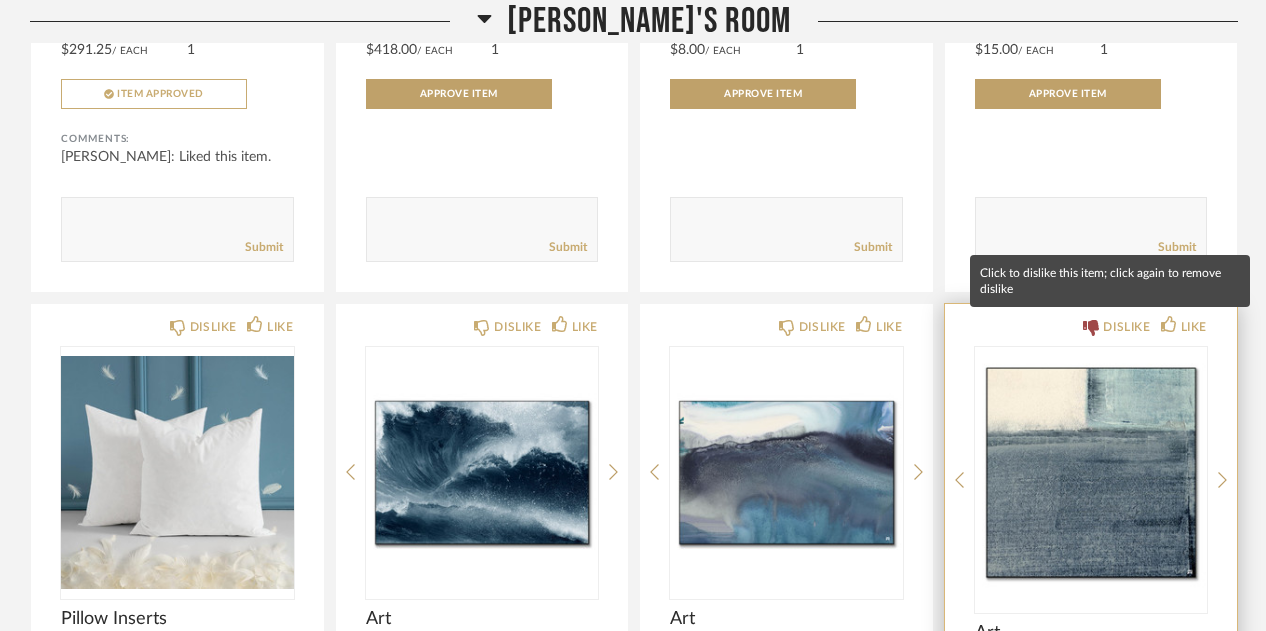 click on "DISLIKE" 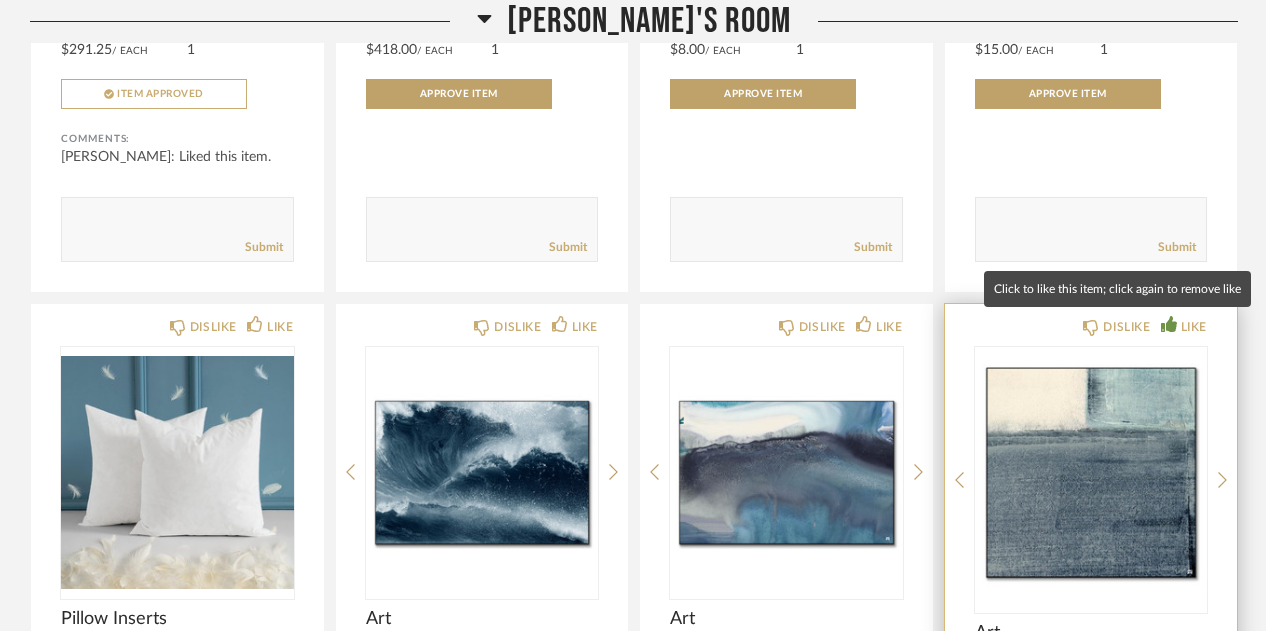 click on "LIKE" 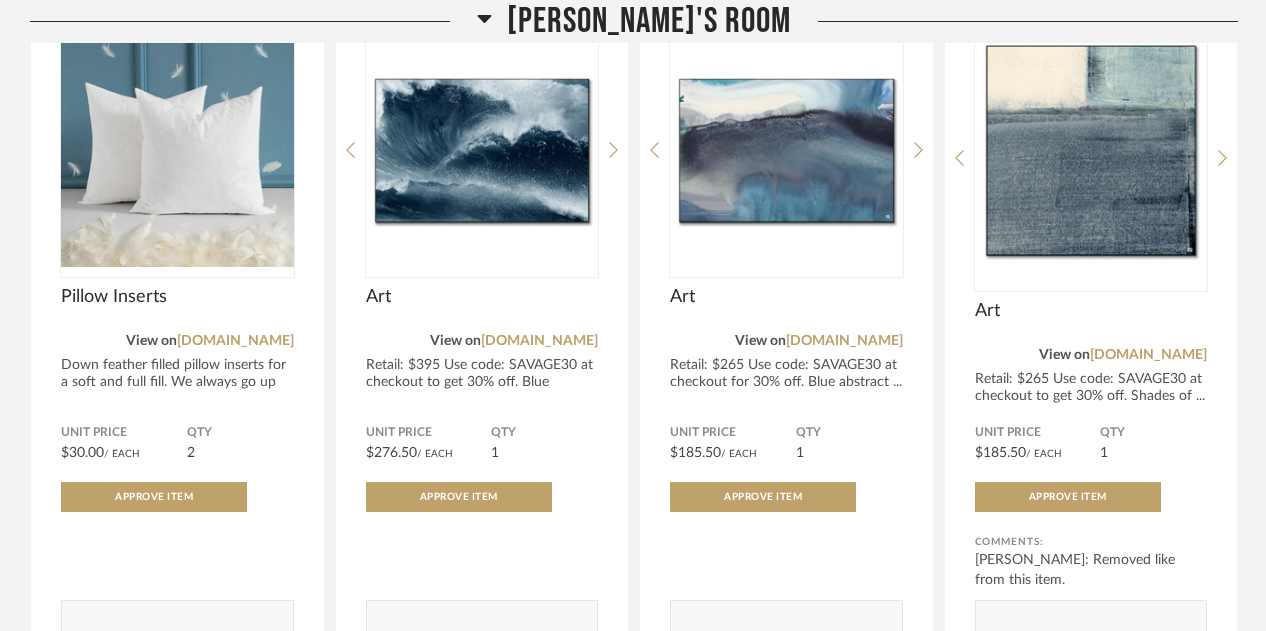 scroll, scrollTop: 3548, scrollLeft: 0, axis: vertical 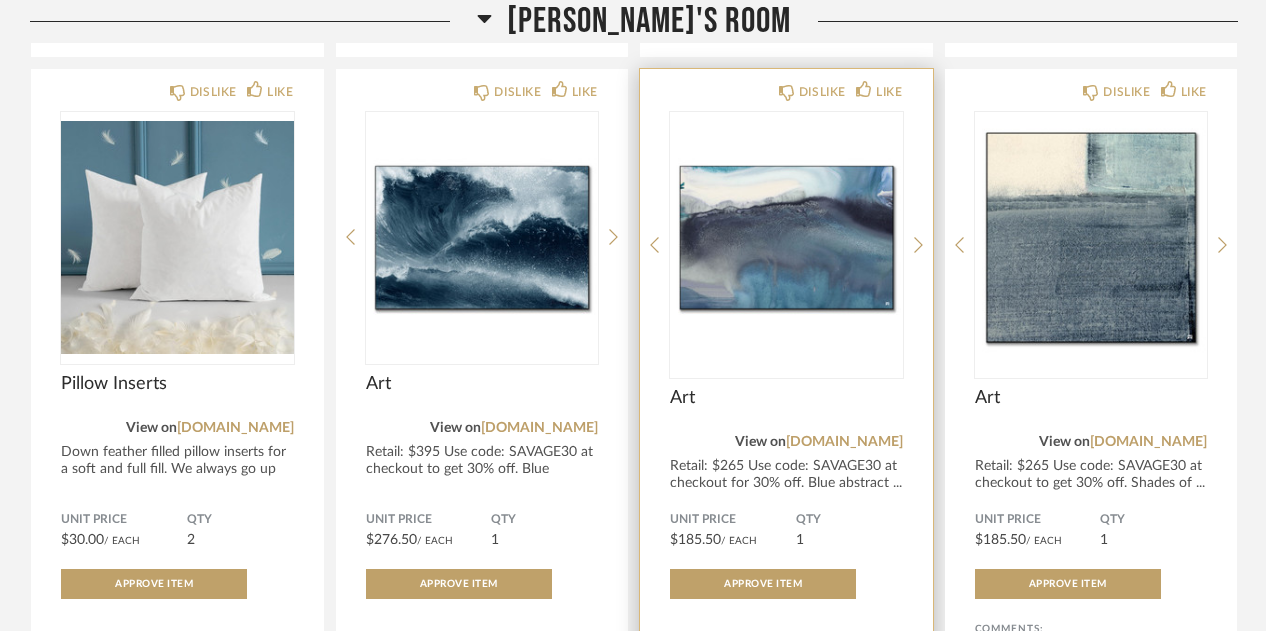 click at bounding box center (786, 237) 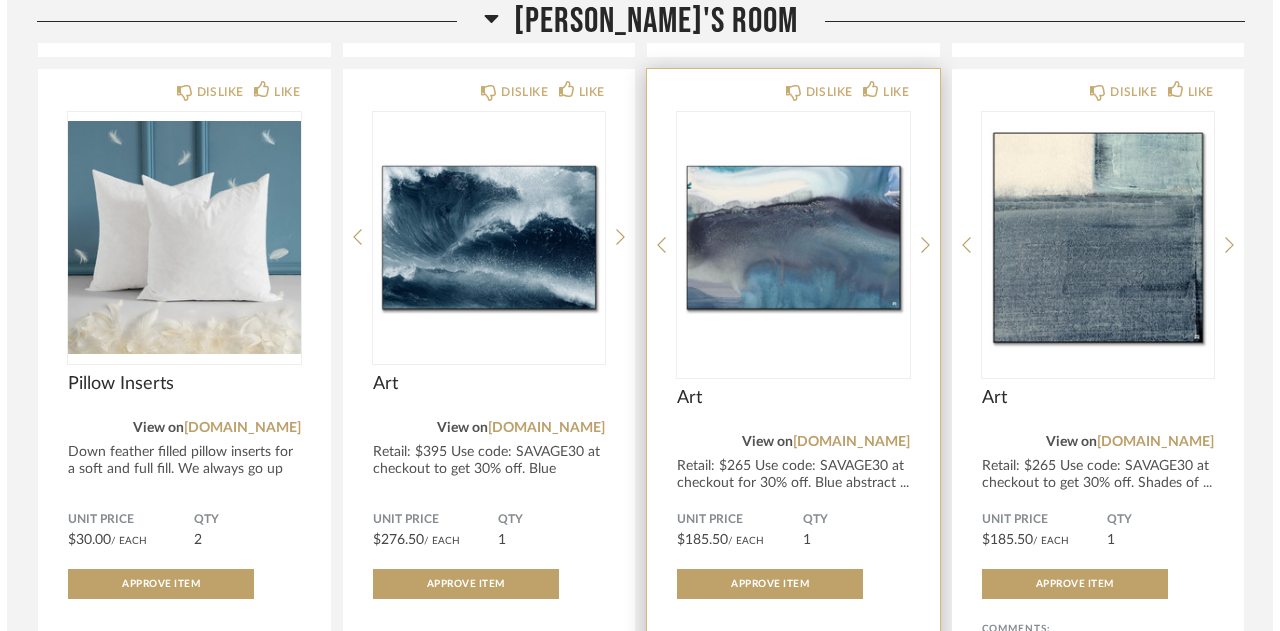 scroll, scrollTop: 0, scrollLeft: 0, axis: both 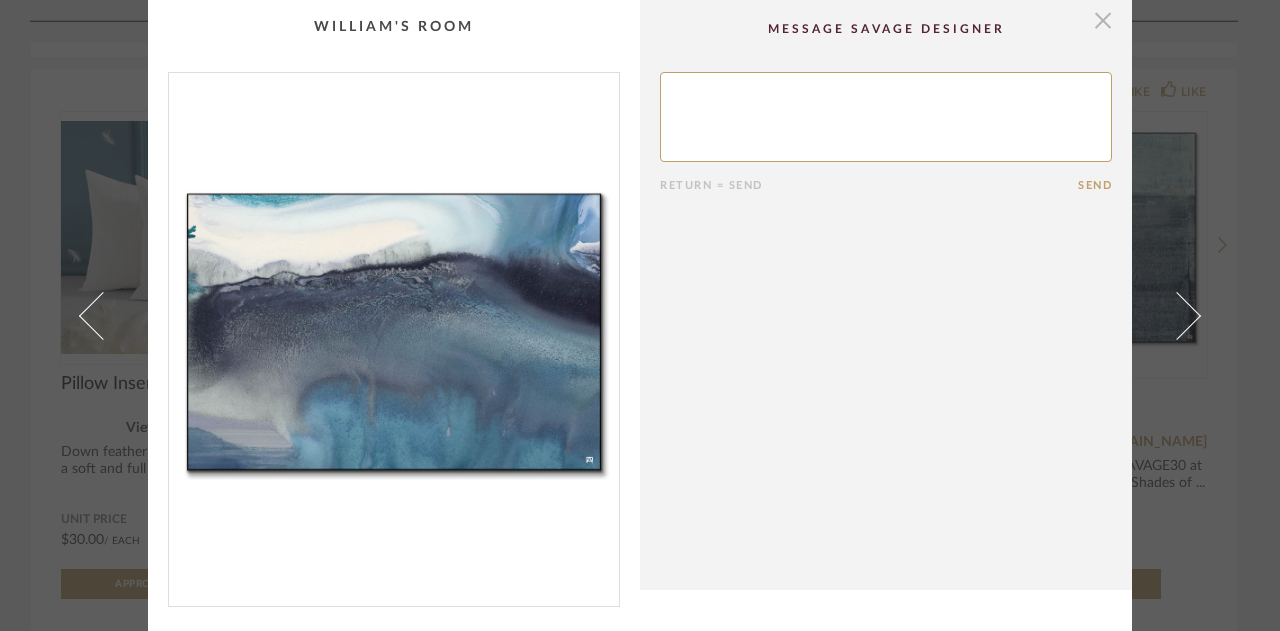 click at bounding box center [1103, 20] 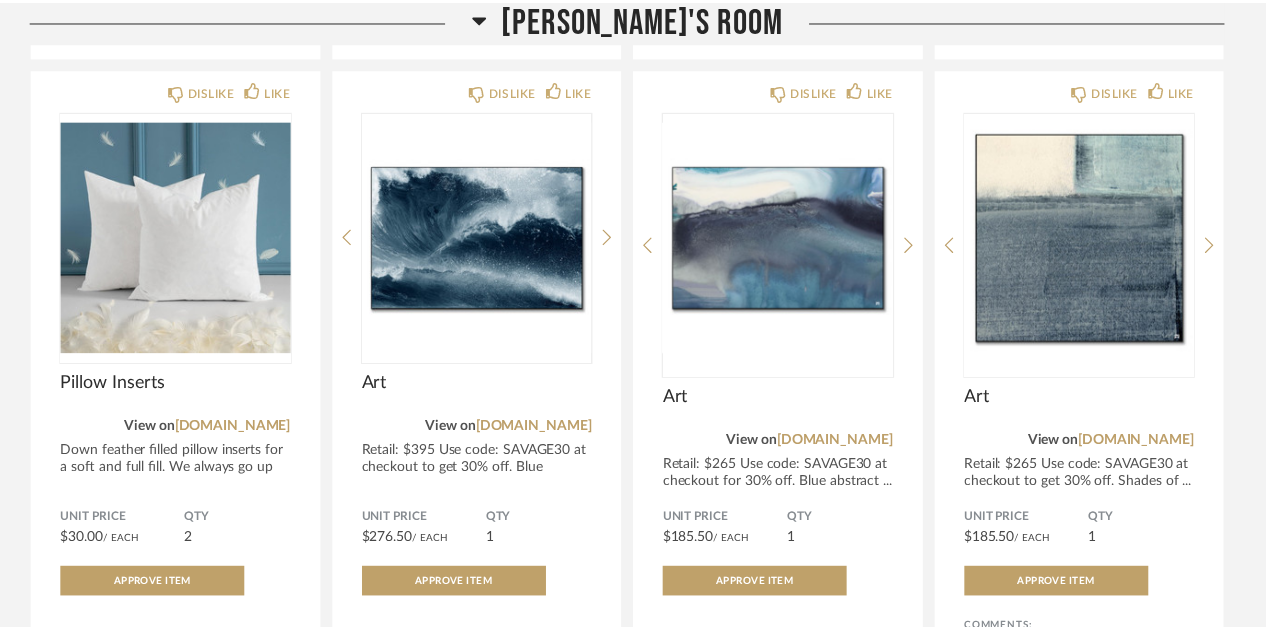 scroll, scrollTop: 3492, scrollLeft: 0, axis: vertical 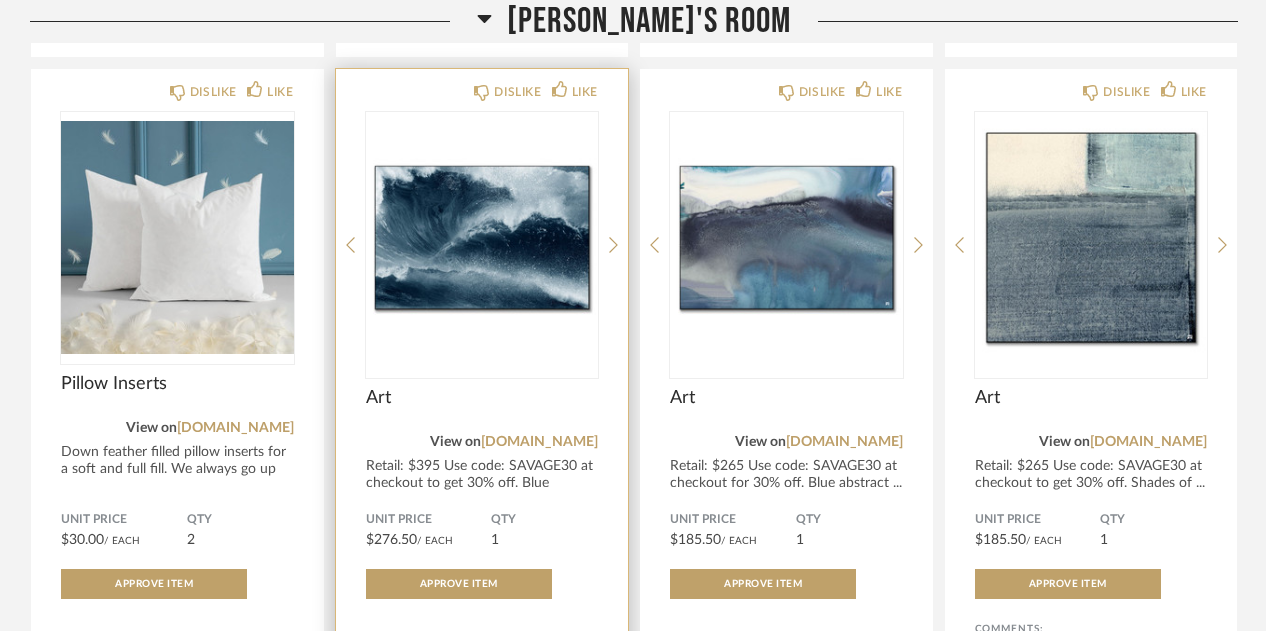 click at bounding box center (482, 237) 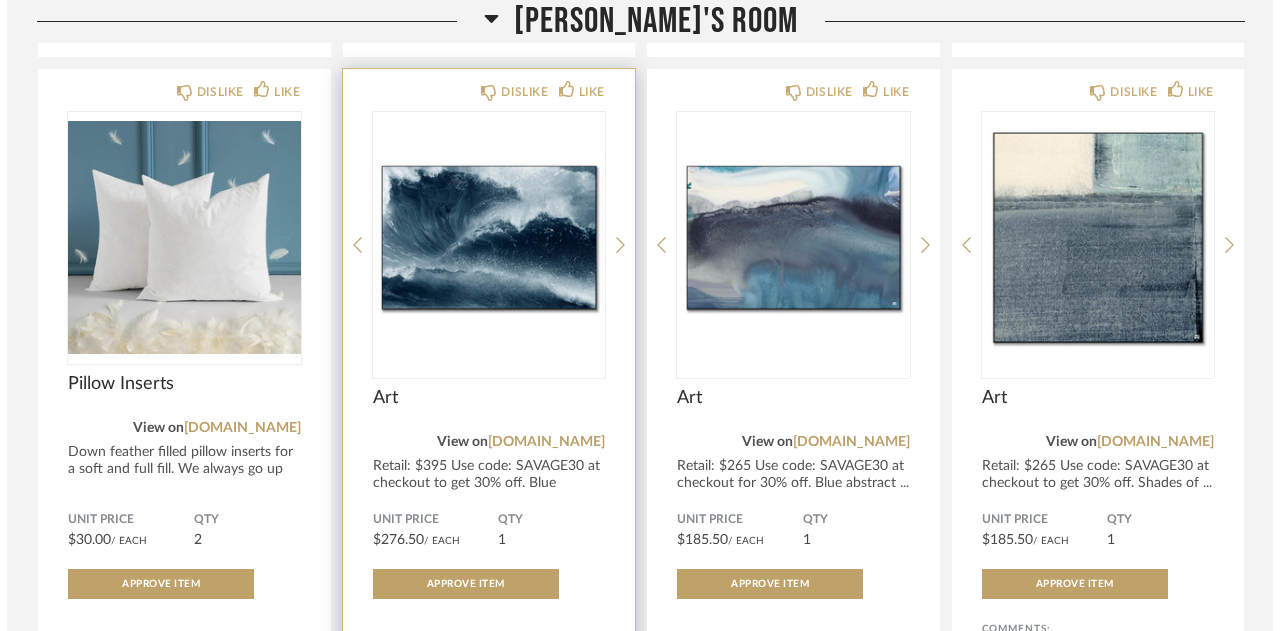 scroll, scrollTop: 0, scrollLeft: 0, axis: both 